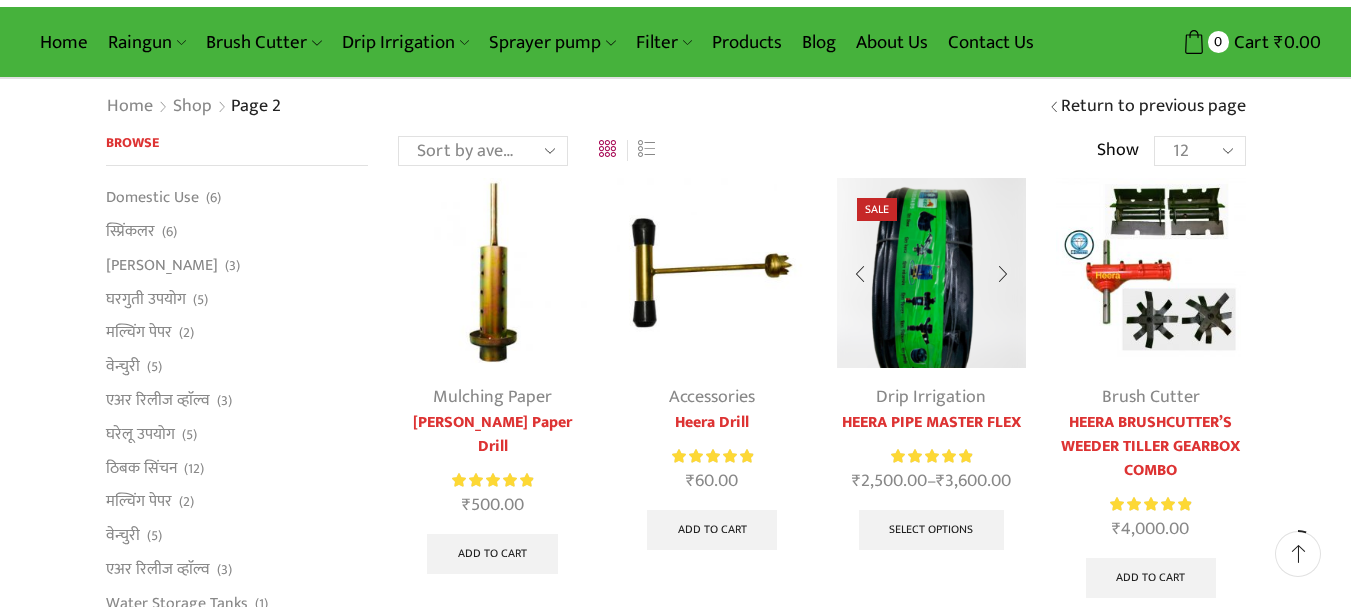 scroll, scrollTop: 100, scrollLeft: 0, axis: vertical 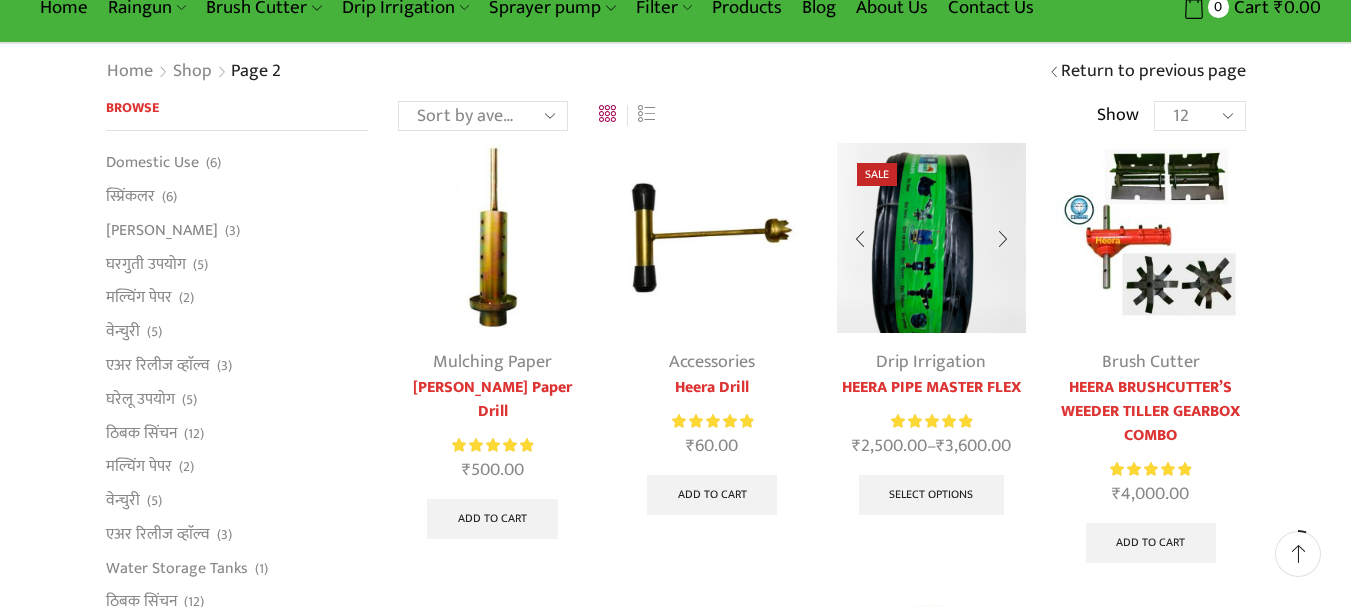 click at bounding box center (931, 237) 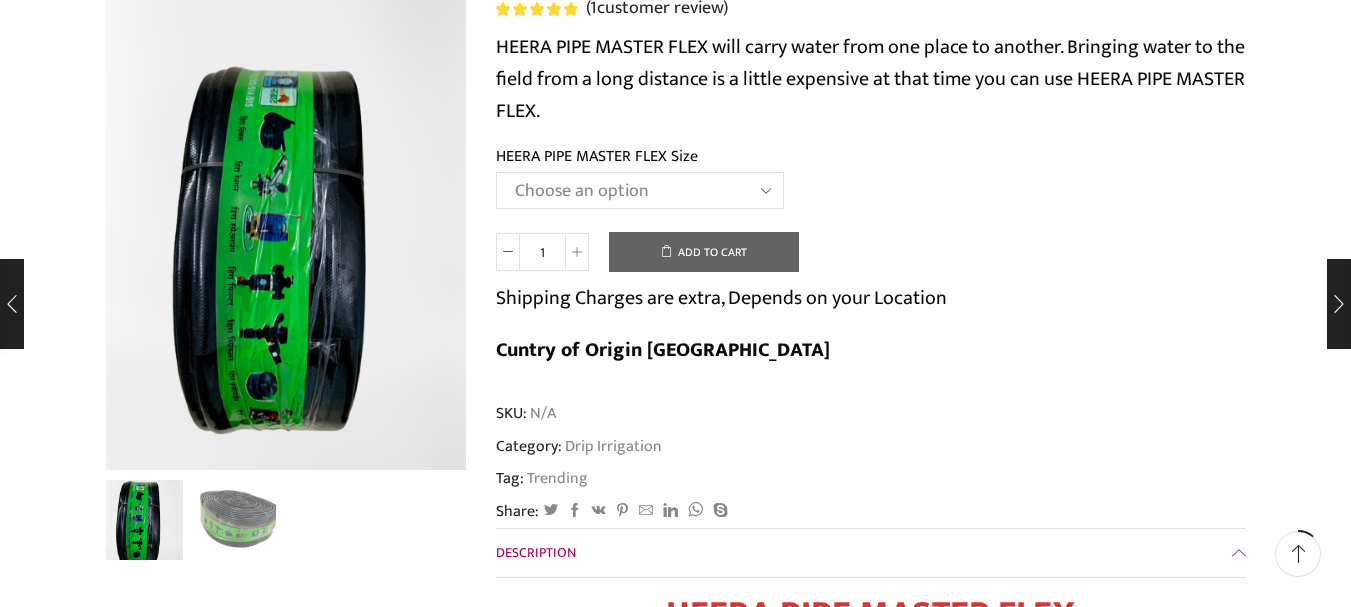 scroll, scrollTop: 300, scrollLeft: 0, axis: vertical 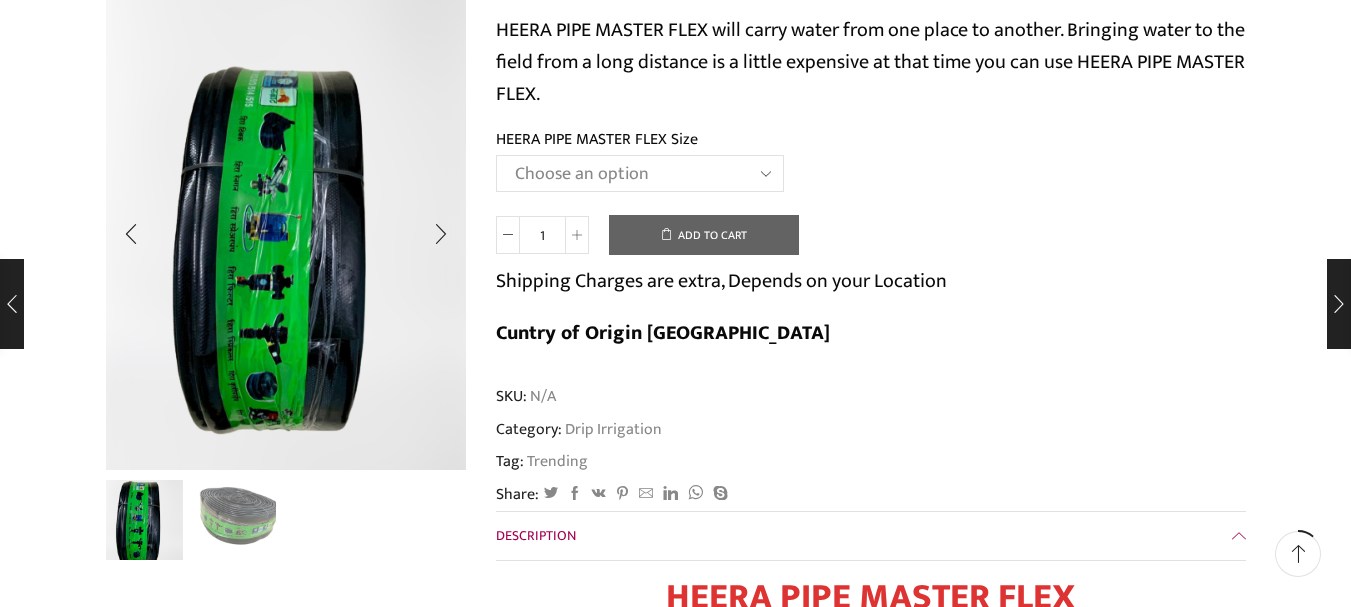 click at bounding box center [234, 518] 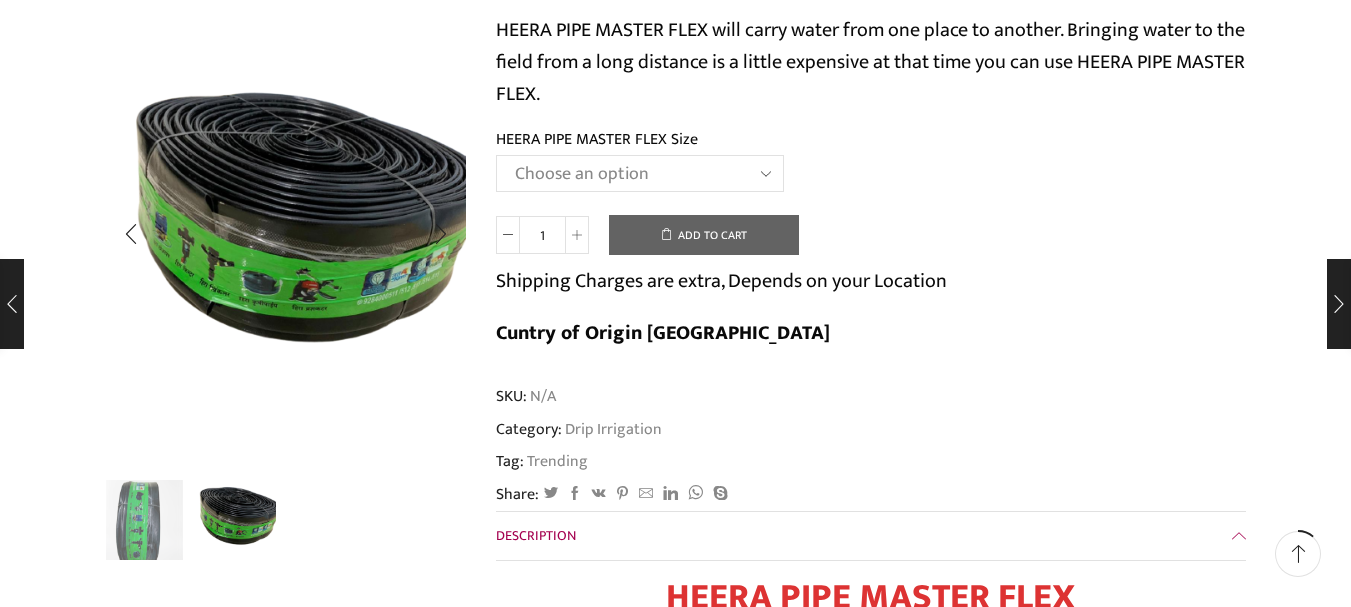 click at bounding box center (142, 518) 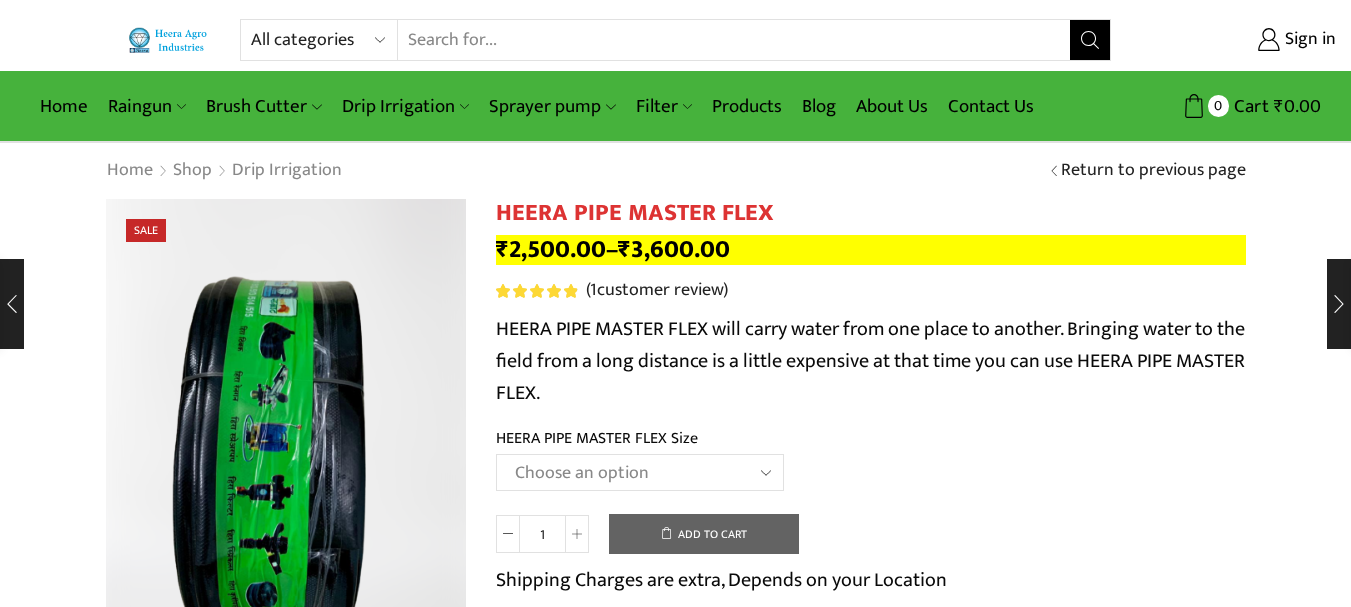 scroll, scrollTop: 0, scrollLeft: 0, axis: both 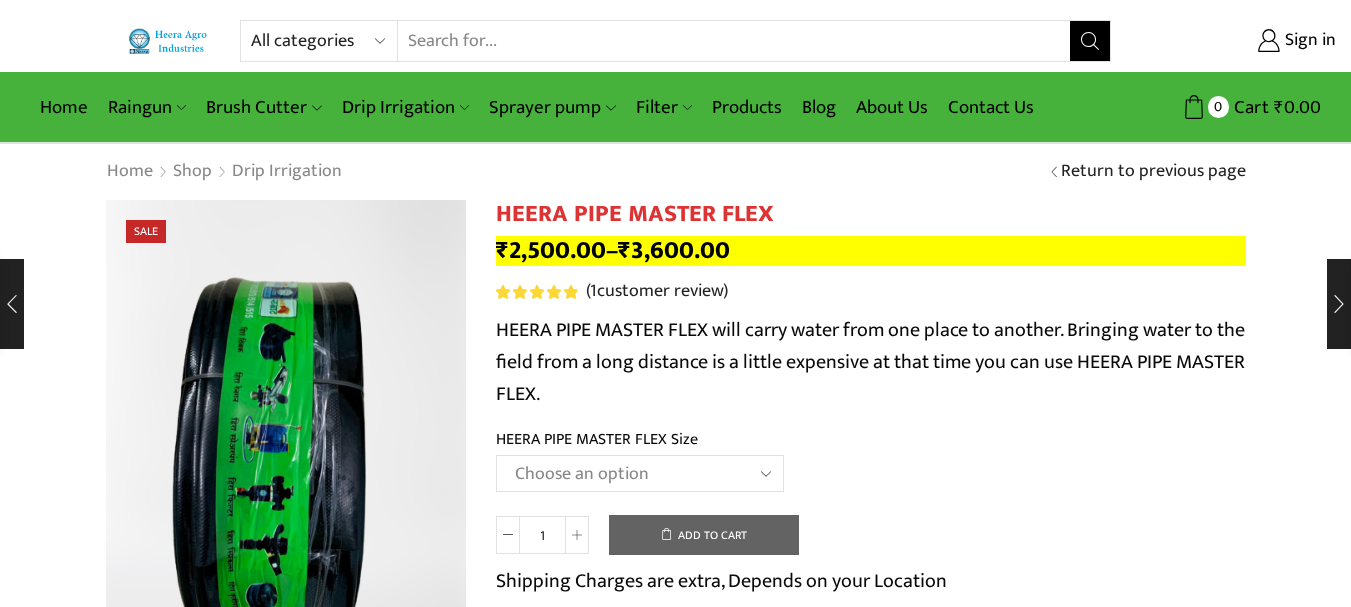 click on "Choose an option HEERA PIPE MASTER FLEX 3″ HEERA PIPE MASTER FLEX 4″" 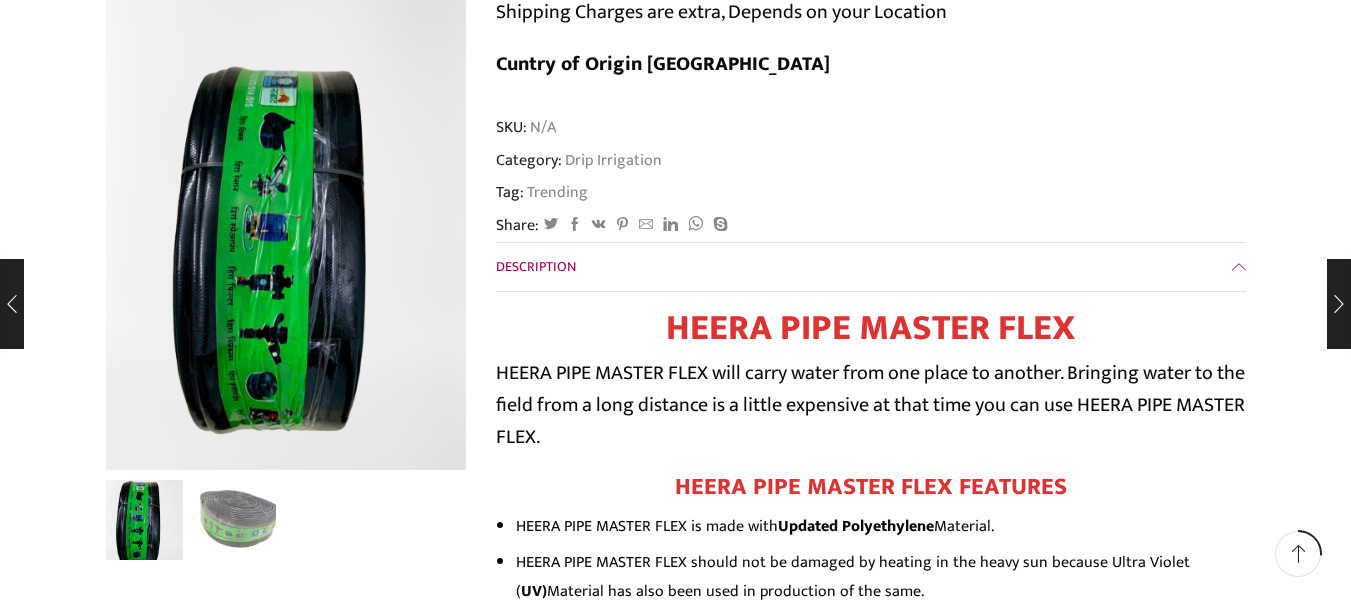 scroll, scrollTop: 700, scrollLeft: 0, axis: vertical 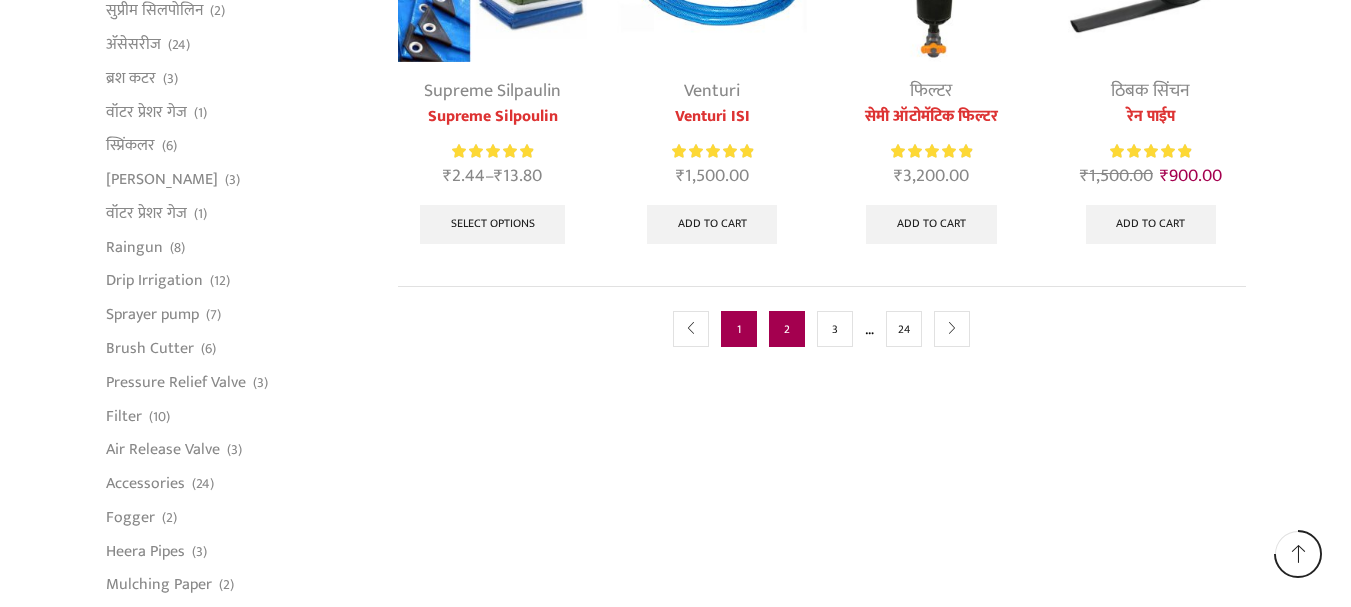 click on "1" at bounding box center [739, 329] 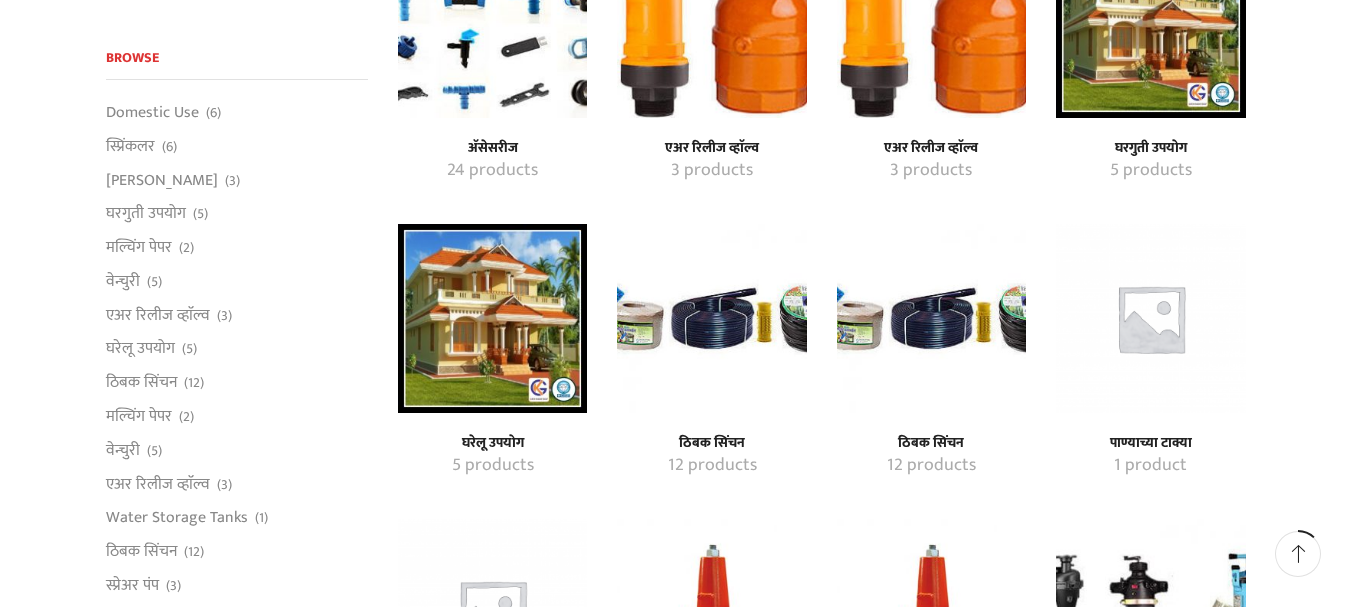 scroll, scrollTop: 600, scrollLeft: 0, axis: vertical 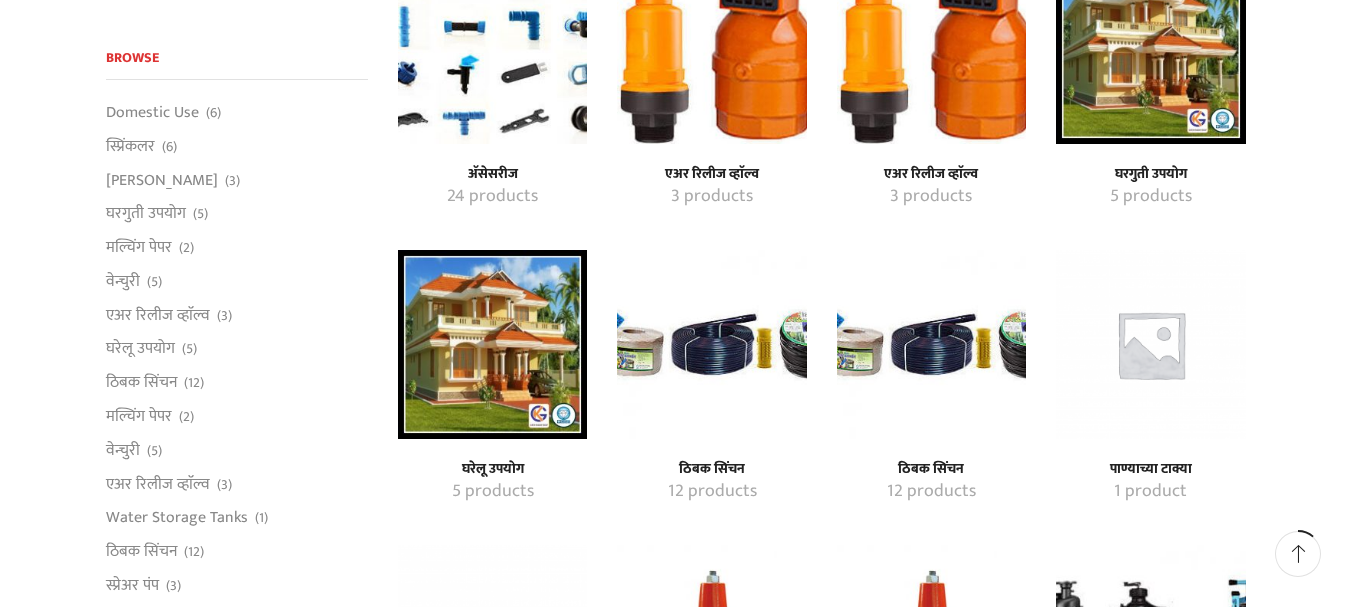 click at bounding box center (711, 344) 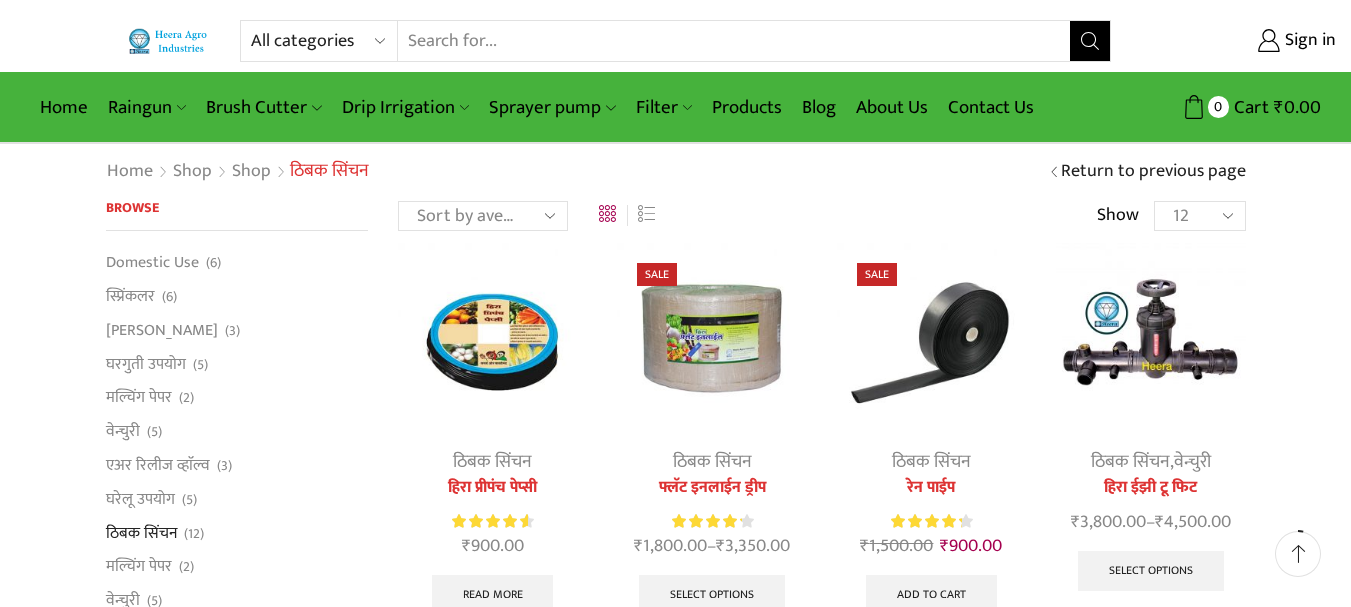scroll, scrollTop: 100, scrollLeft: 0, axis: vertical 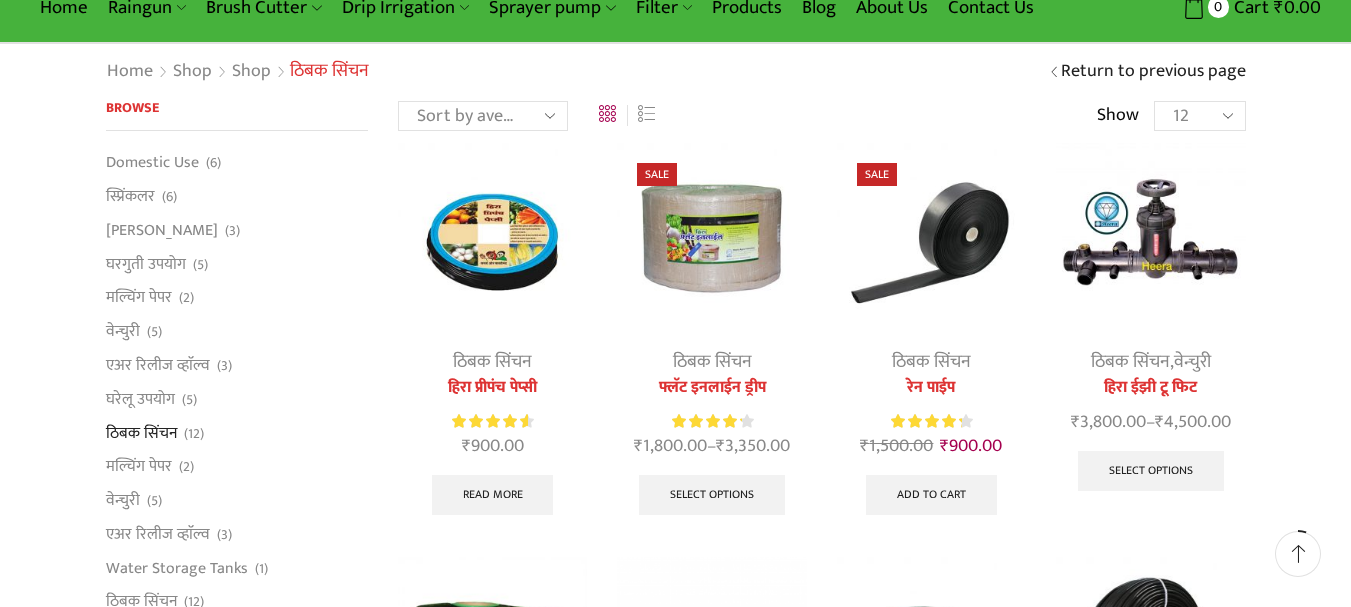 click at bounding box center [711, 237] 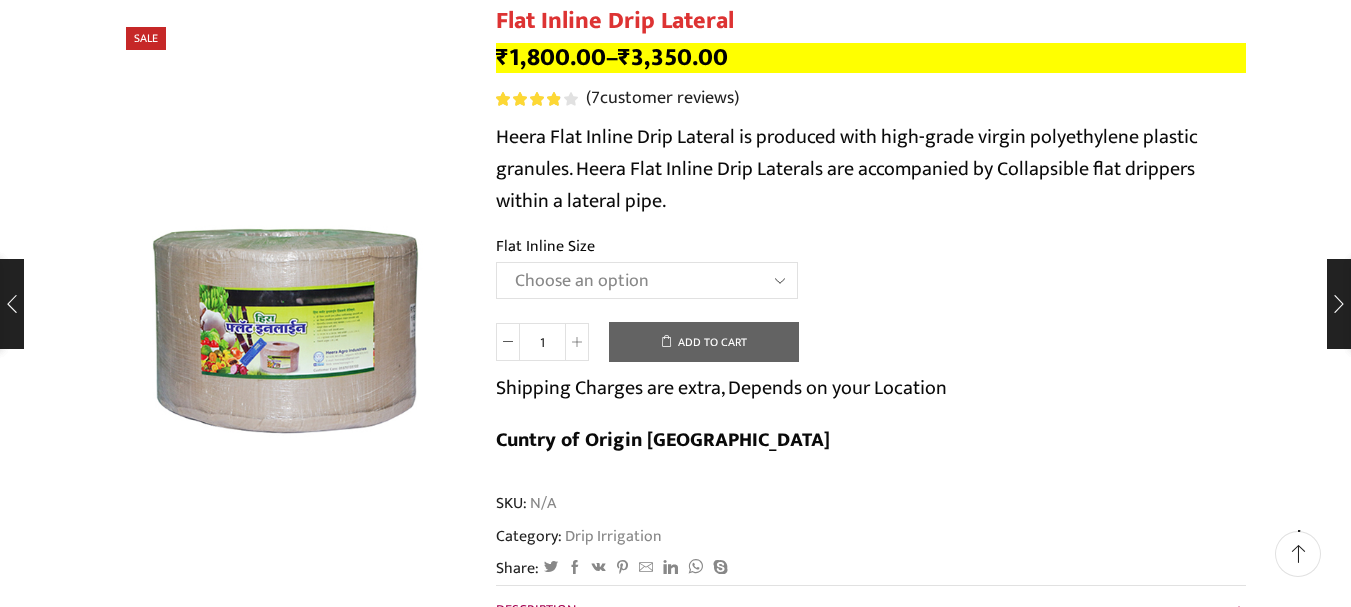 scroll, scrollTop: 200, scrollLeft: 0, axis: vertical 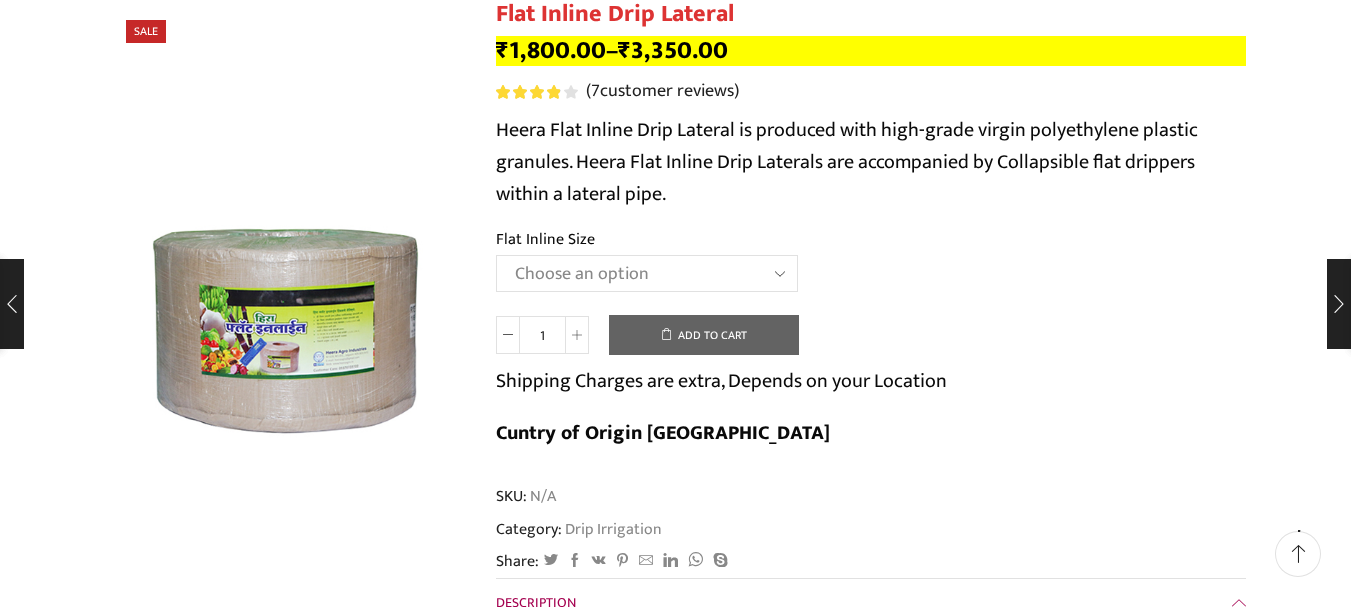 click on "Choose an option 12 MM 0.25 Thickness (30 CM) 12 MM 0.25 Thickness (40 CM) 12 MM 0.25 Thickness (50 CM) 12 MM 0.25 Thickness (60 CM) 12 MM 0.40 Thickness (30 CM) 12 MM 0.40 Thickness (40 CM) 12 MM 0.40 Thickness (50 CM) 12 MM 0.40 Thickness (60 CM) 12 MM 0.50 Thickness (30 CM) 12 MM 0.50 Thickness (40 CM) 12 MM 0.50 Thickness (50 CM) 12 MM 0.50 Thickness (60 CM) 16 MM 0.15 Thickness (40 CM) 16 MM 0.20 Thickness (30 CM) 16 MM 0.20 Thickness (40 CM) 16 MM 0.25 Thickness (30 CM) 16 MM 0.25 Thickness (40 CM) 16 MM 0.25 Thickness (50 CM) 16 MM 0.25 Thickness (60 CM) 16 MM 0.40 Thickness (30 CM) 16 MM 0.40 Thickness (40 CM) 16 MM 0.40 Thickness (50 CM) 16 MM 0.40 Thickness (60 CM) 16 MM 0.50 Thickness (30 CM) 16 MM 0.50 Thickness (40 CM) 16 MM 0.50 Thickness (50 CM) 16 MM 0.50 Thickness (60 CM) 16 MM 0.70 Thickness (30 CM) 16 MM 0.70 Thickness (40 CM) 16 MM 0.70 Thickness (50 CM) 16 MM 0.70 Thickness (60 CM) 20 MM 0.25 Thickness (30 CM) 20 MM 0.25 Thickness (40 CM) 20 MM 0.25 Thickness (50 CM)" at bounding box center (647, 273) 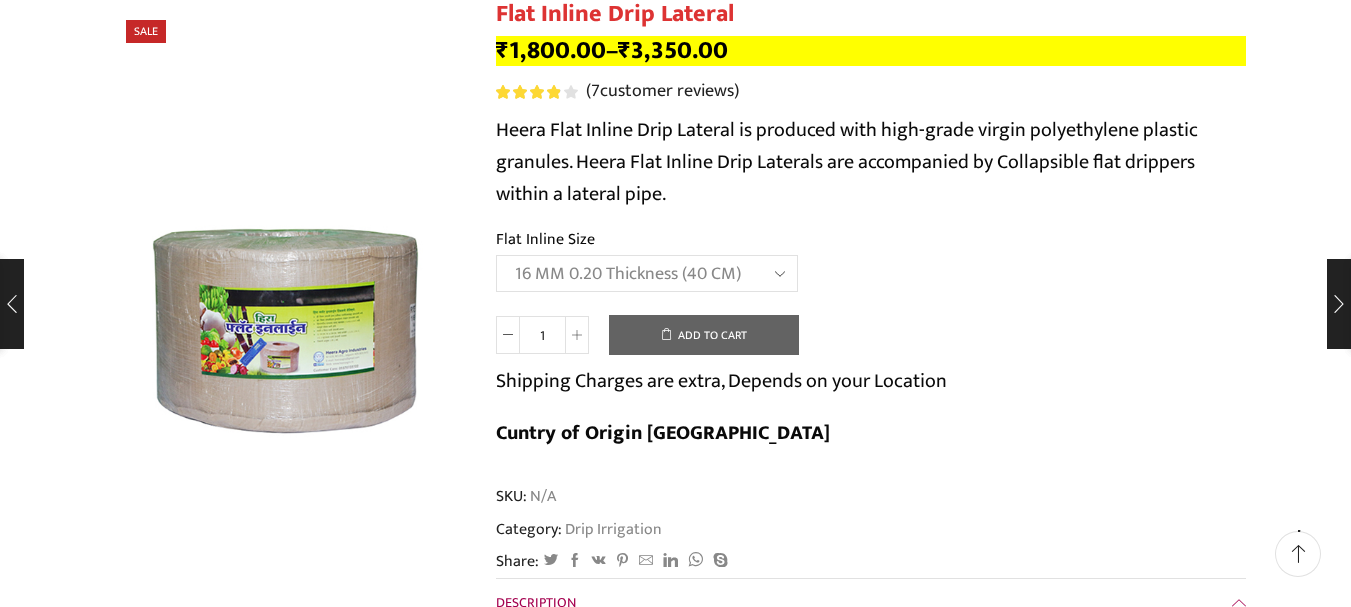 click on "Choose an option 12 MM 0.25 Thickness (30 CM) 12 MM 0.25 Thickness (40 CM) 12 MM 0.25 Thickness (50 CM) 12 MM 0.25 Thickness (60 CM) 12 MM 0.40 Thickness (30 CM) 12 MM 0.40 Thickness (40 CM) 12 MM 0.40 Thickness (50 CM) 12 MM 0.40 Thickness (60 CM) 12 MM 0.50 Thickness (30 CM) 12 MM 0.50 Thickness (40 CM) 12 MM 0.50 Thickness (50 CM) 12 MM 0.50 Thickness (60 CM) 16 MM 0.15 Thickness (40 CM) 16 MM 0.20 Thickness (30 CM) 16 MM 0.20 Thickness (40 CM) 16 MM 0.25 Thickness (30 CM) 16 MM 0.25 Thickness (40 CM) 16 MM 0.25 Thickness (50 CM) 16 MM 0.25 Thickness (60 CM) 16 MM 0.40 Thickness (30 CM) 16 MM 0.40 Thickness (40 CM) 16 MM 0.40 Thickness (50 CM) 16 MM 0.40 Thickness (60 CM) 16 MM 0.50 Thickness (30 CM) 16 MM 0.50 Thickness (40 CM) 16 MM 0.50 Thickness (50 CM) 16 MM 0.50 Thickness (60 CM) 16 MM 0.70 Thickness (30 CM) 16 MM 0.70 Thickness (40 CM) 16 MM 0.70 Thickness (50 CM) 16 MM 0.70 Thickness (60 CM) 20 MM 0.25 Thickness (30 CM) 20 MM 0.25 Thickness (40 CM) 20 MM 0.25 Thickness (50 CM)" at bounding box center (647, 273) 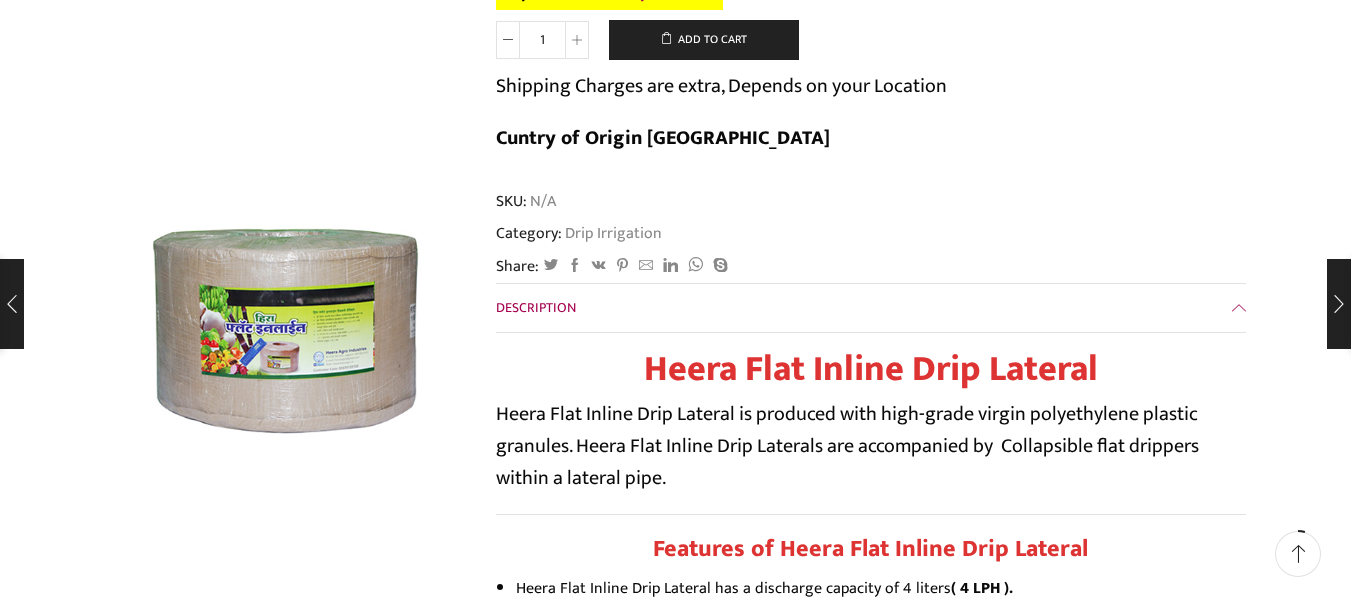 scroll, scrollTop: 600, scrollLeft: 0, axis: vertical 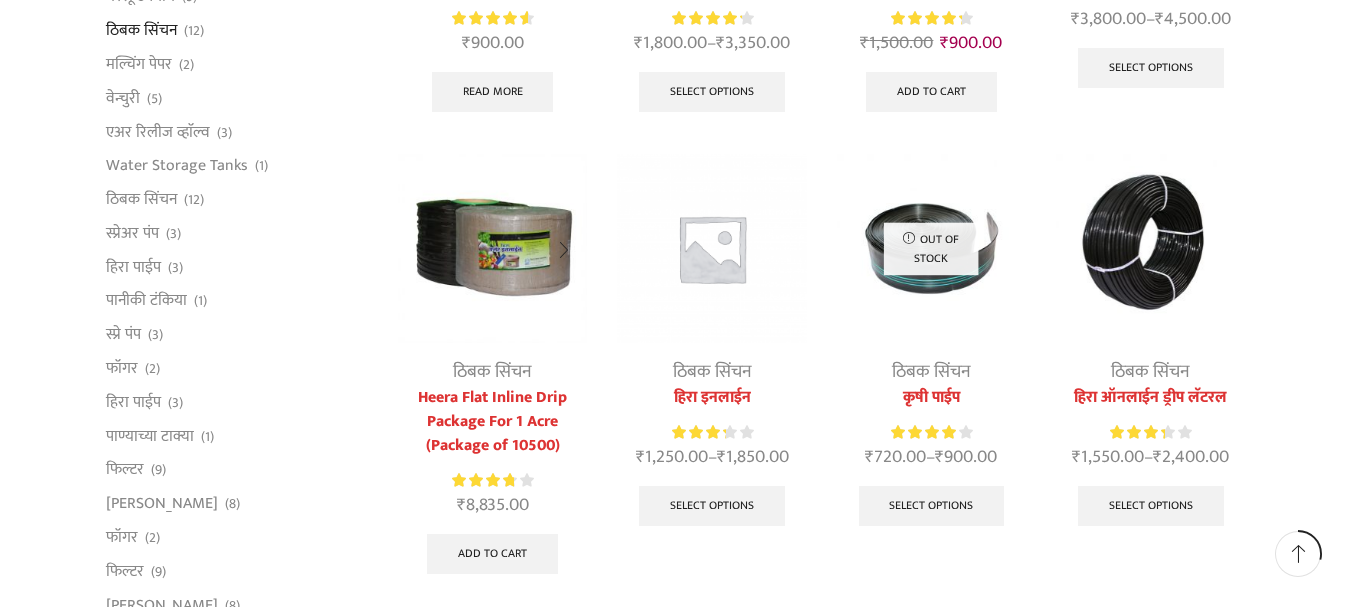 click at bounding box center [492, 248] 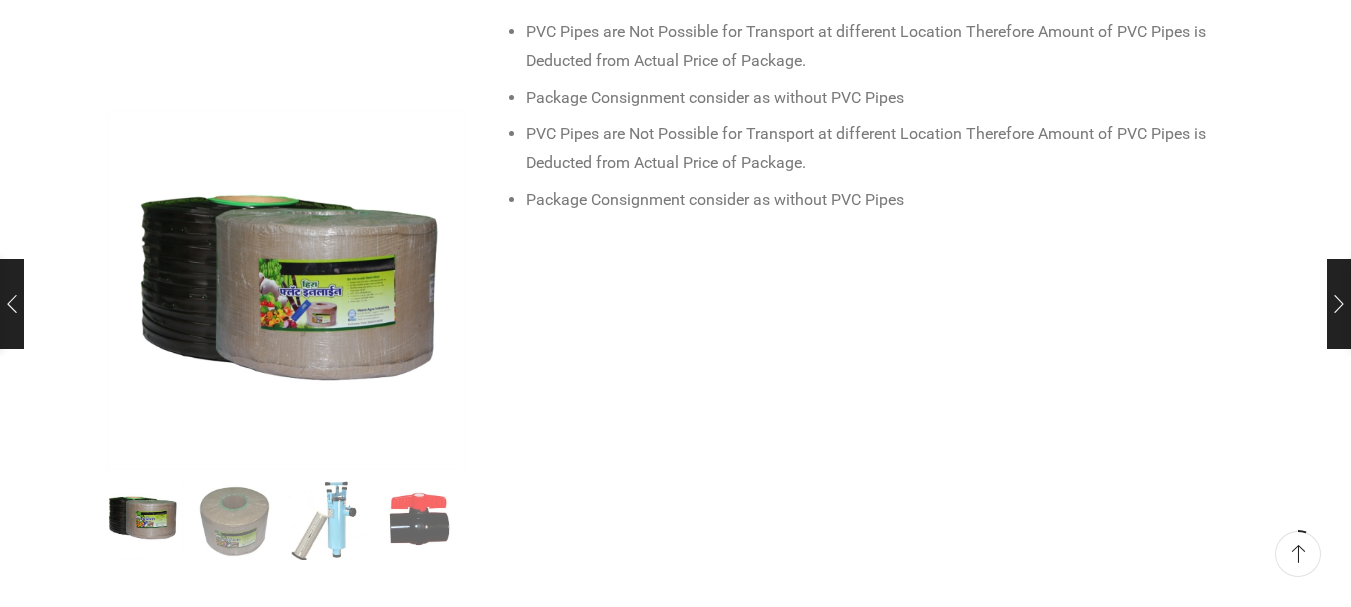 scroll, scrollTop: 1300, scrollLeft: 0, axis: vertical 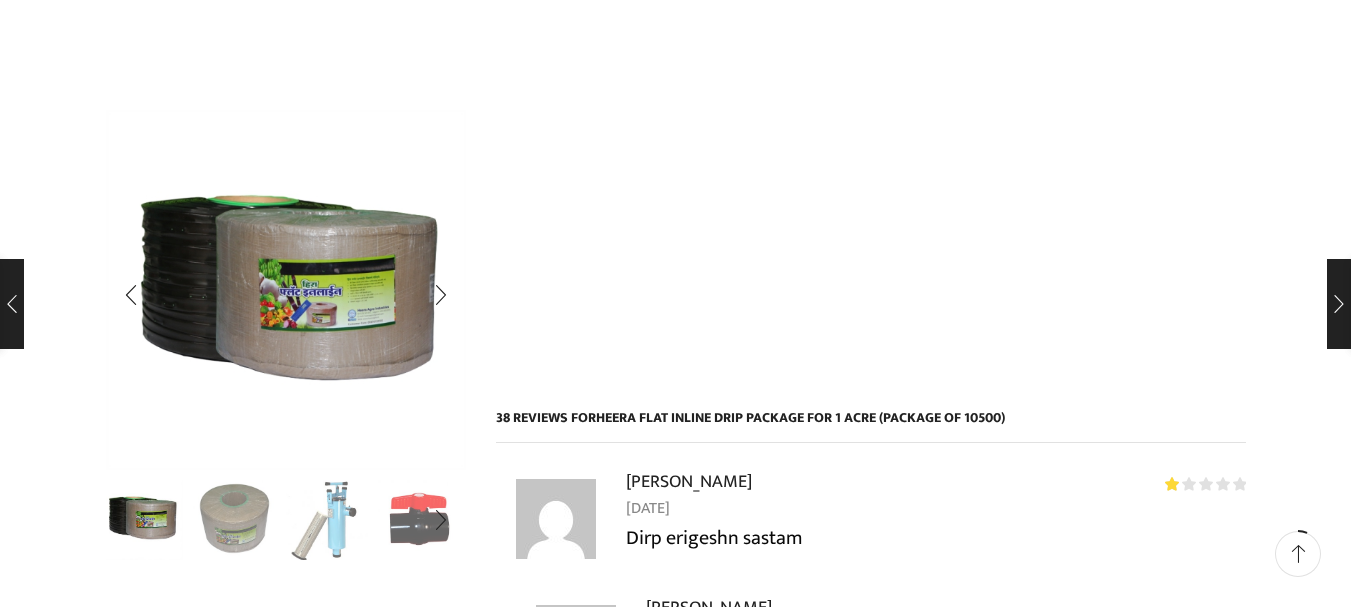 click at bounding box center (234, 518) 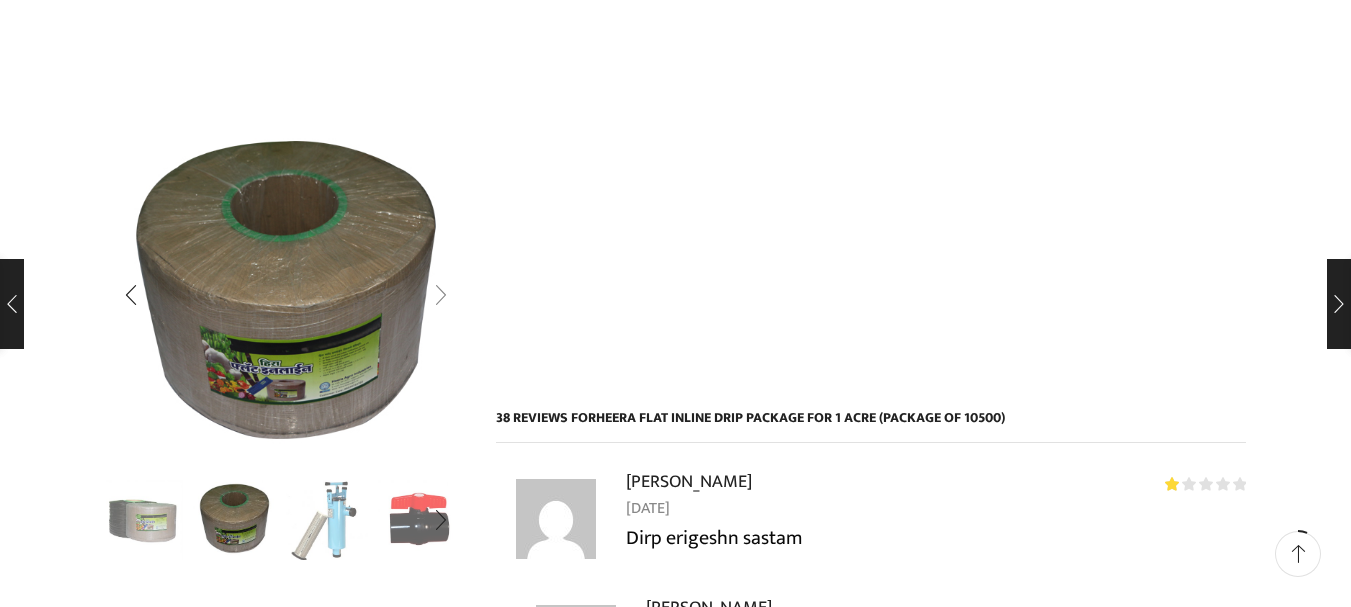 click at bounding box center [441, 295] 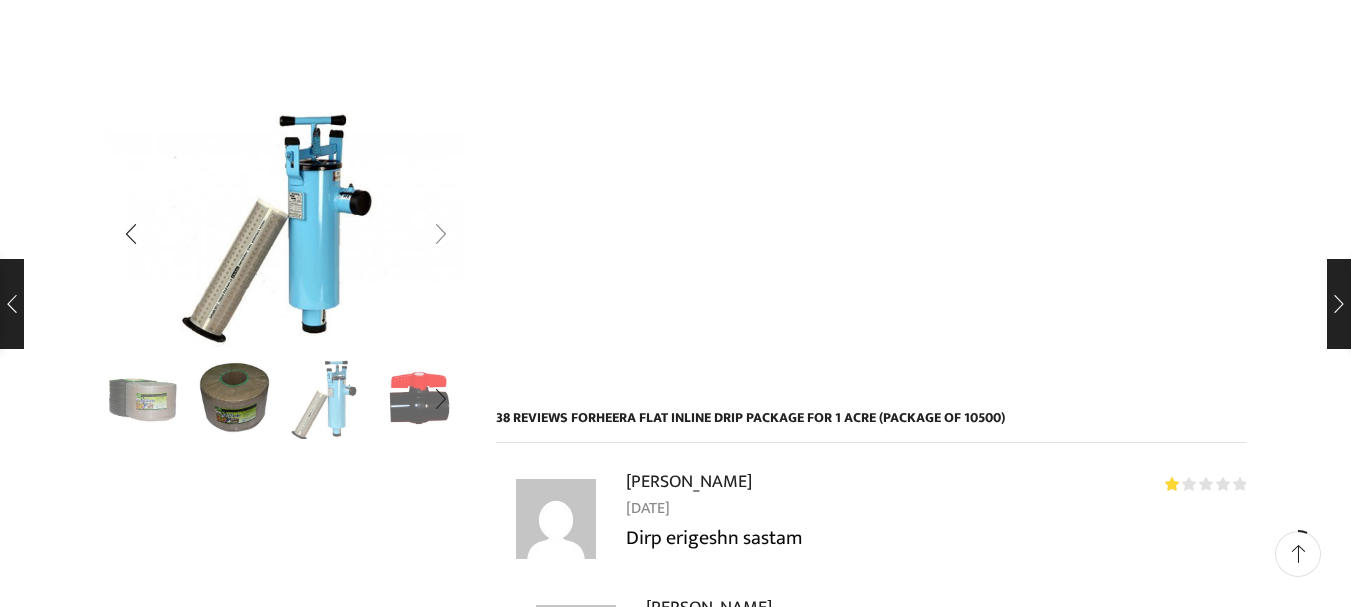 click at bounding box center [441, 235] 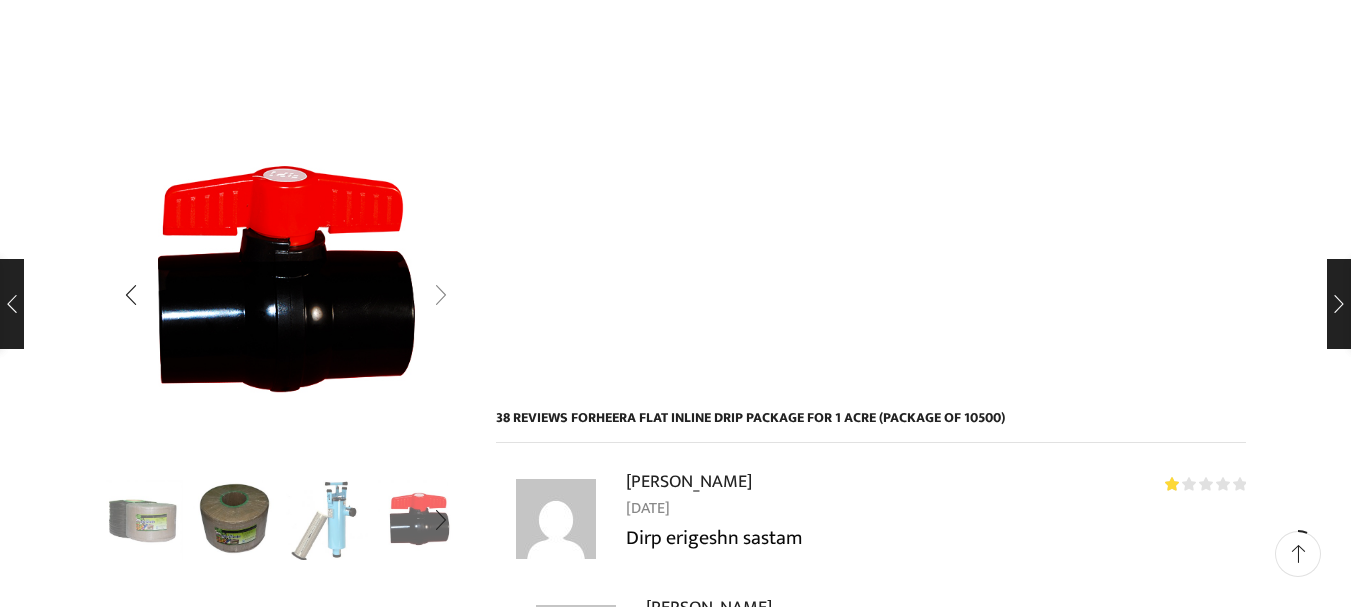 click at bounding box center [441, 295] 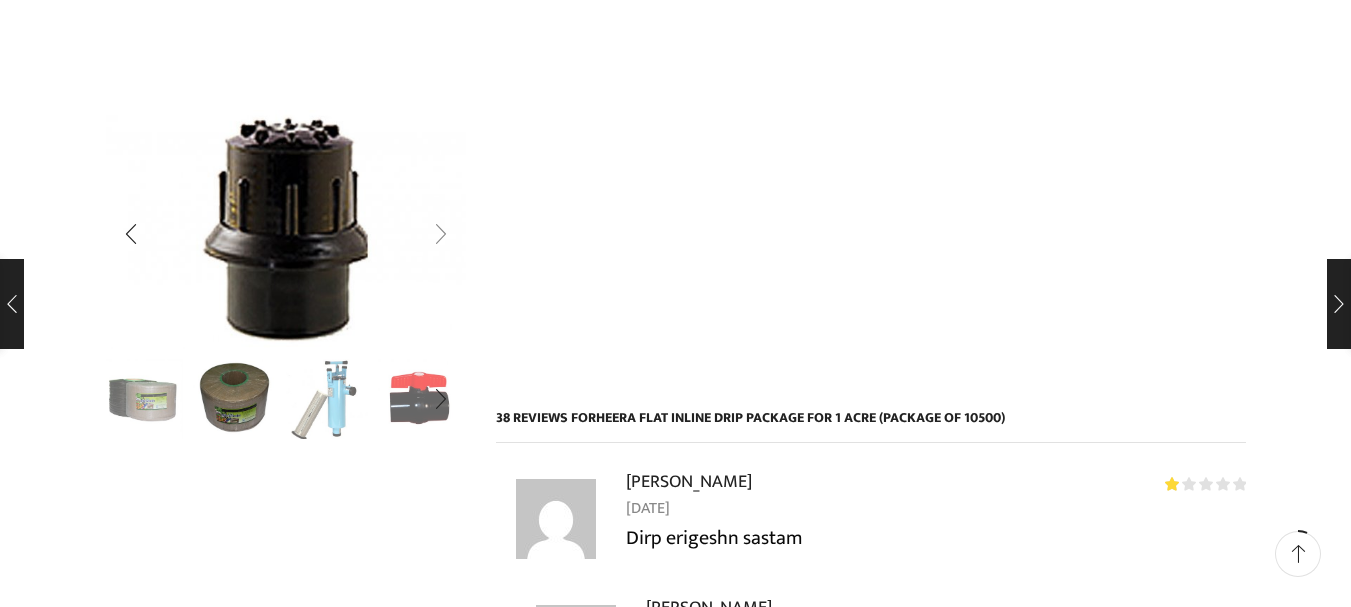 click at bounding box center (441, 235) 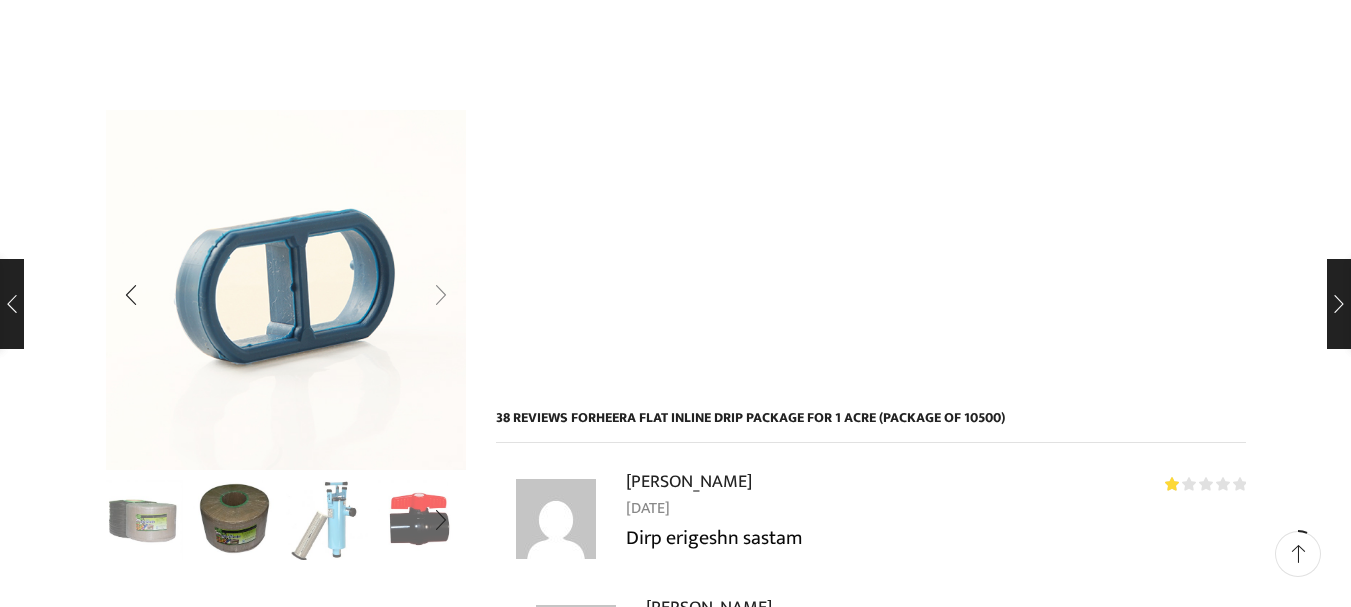 click at bounding box center (441, 295) 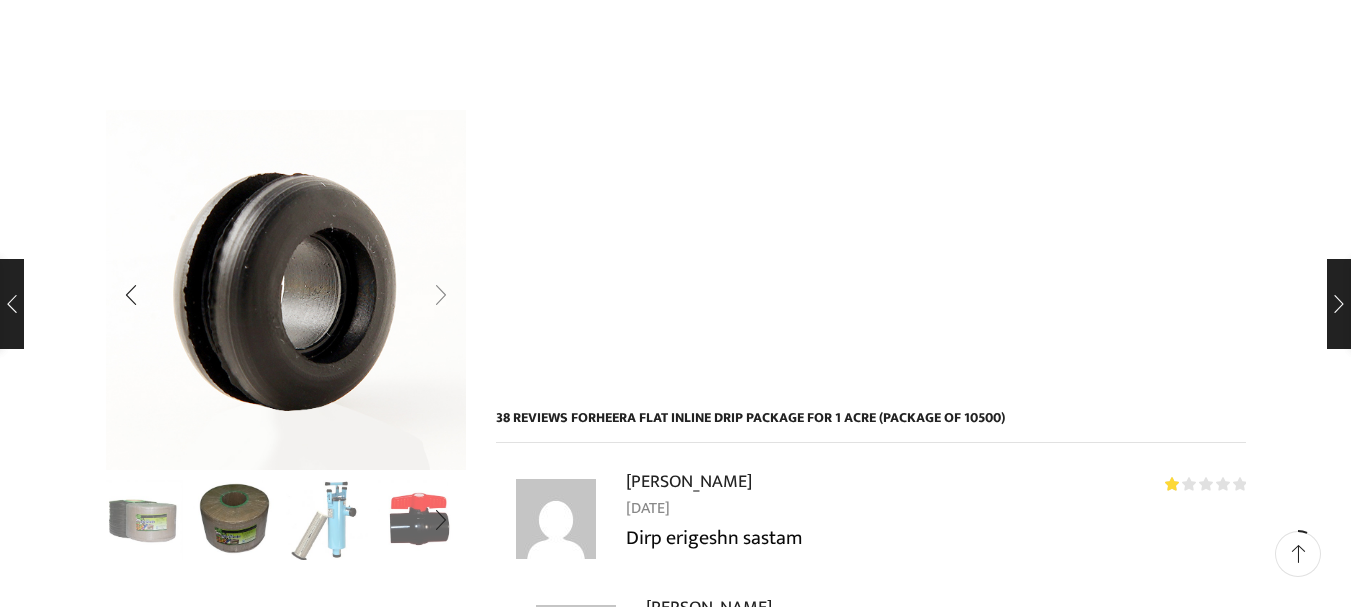 click at bounding box center (441, 295) 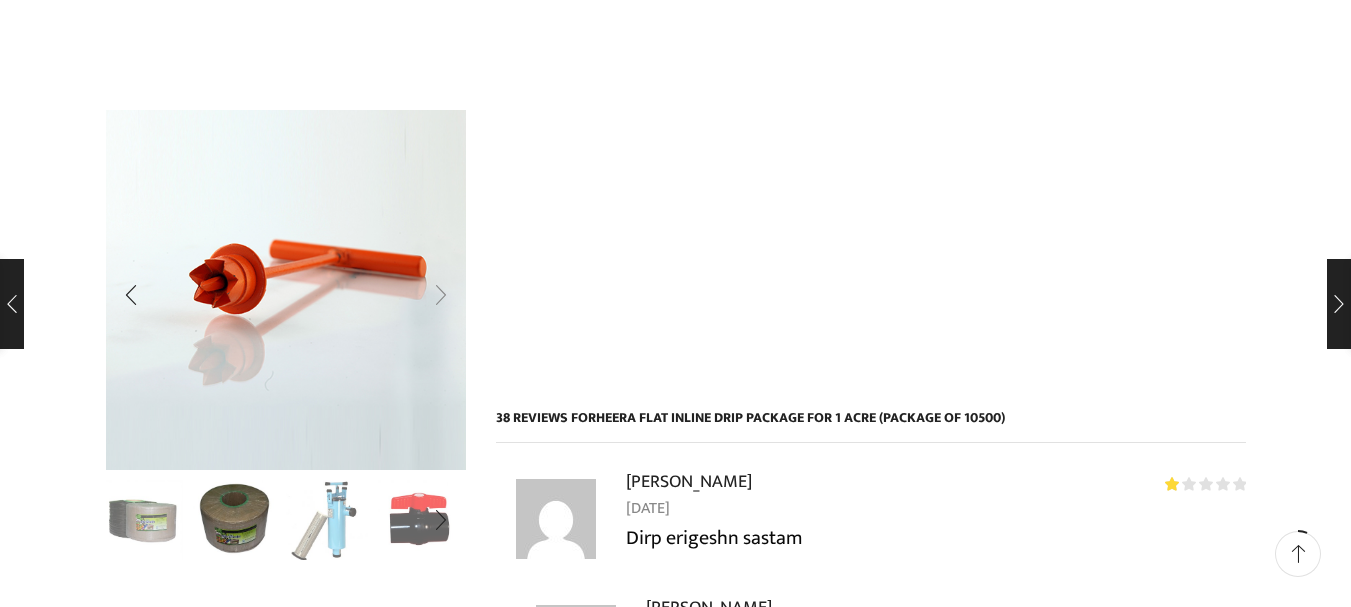 click at bounding box center (441, 295) 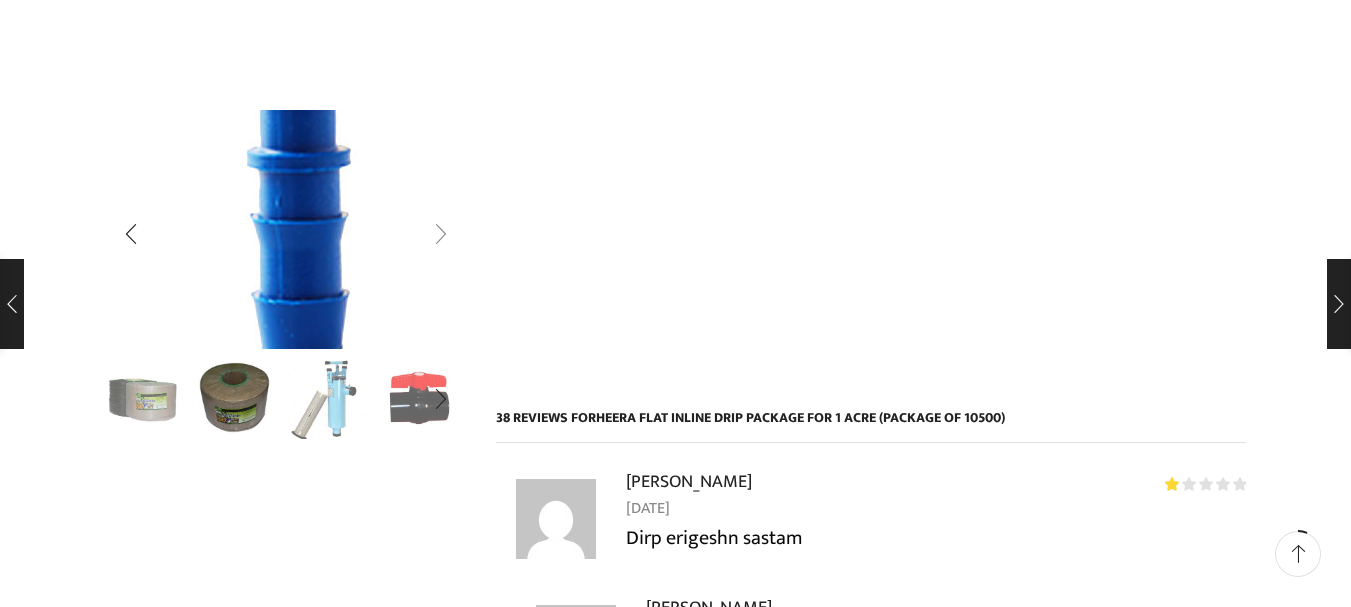 click at bounding box center (297, 197) 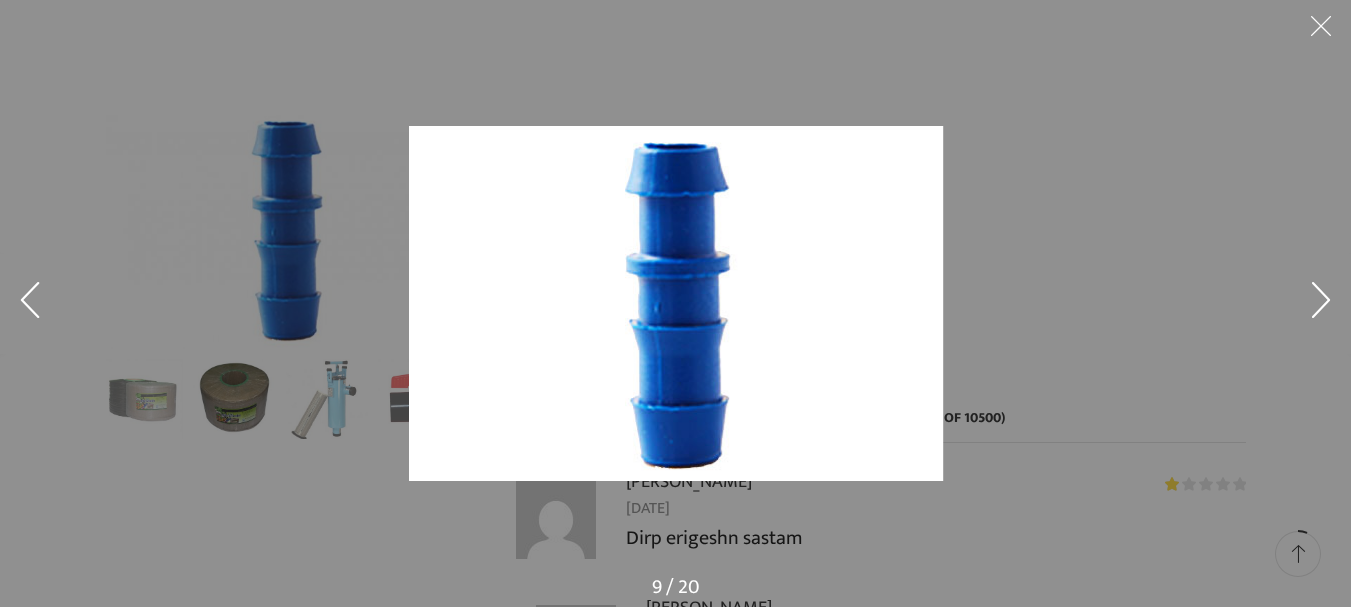click at bounding box center (1321, 304) 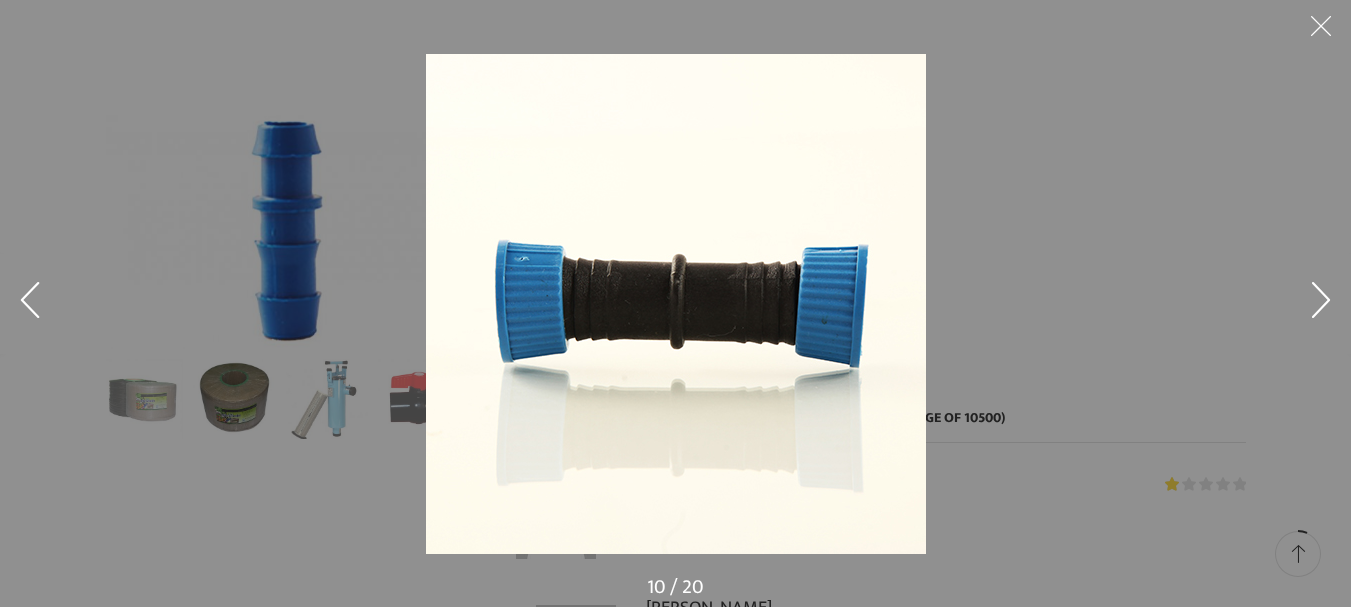 click at bounding box center [1321, 304] 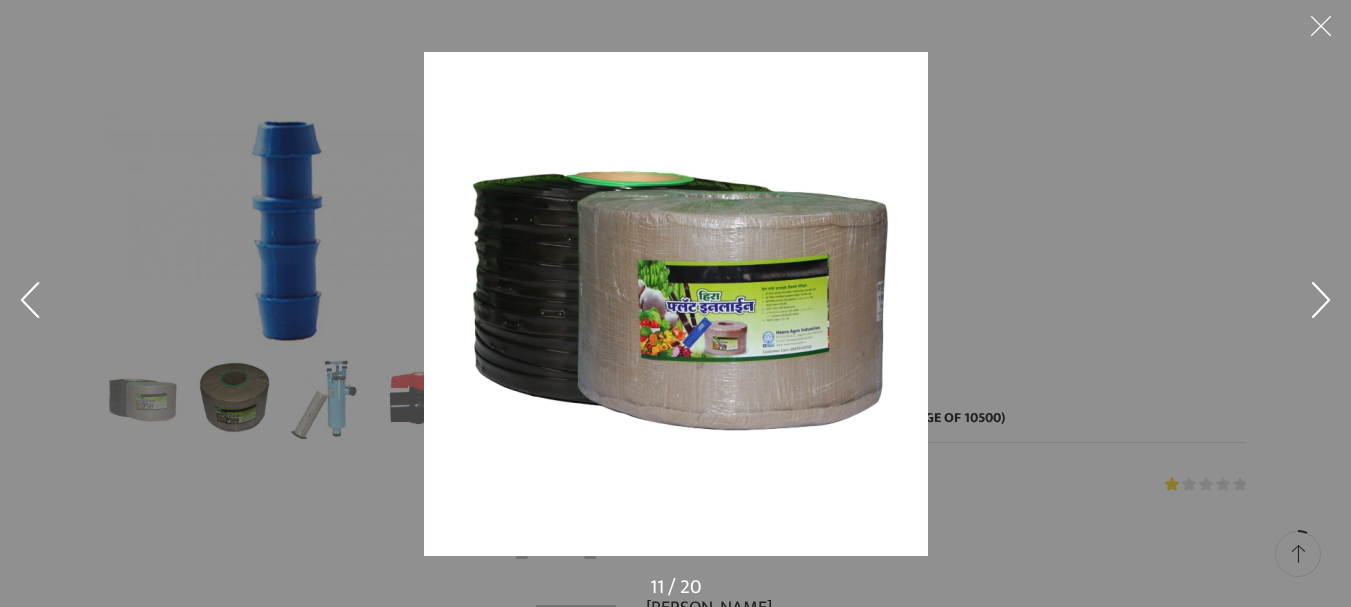 click at bounding box center [1321, 304] 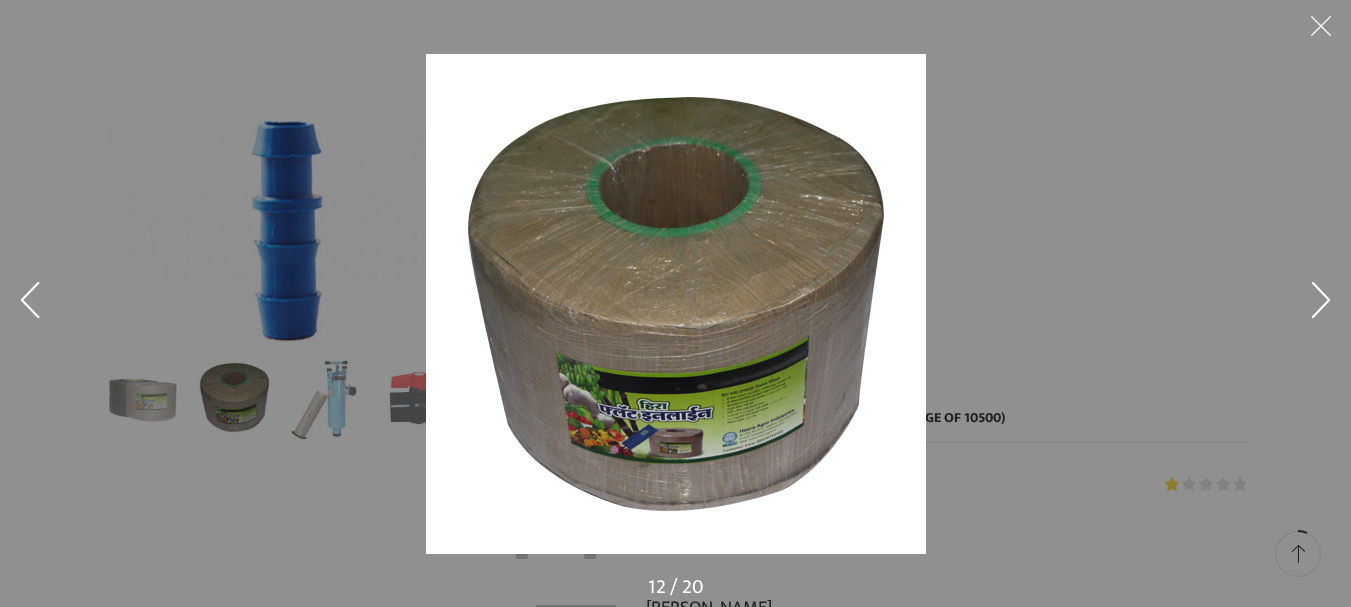 click at bounding box center [1321, 304] 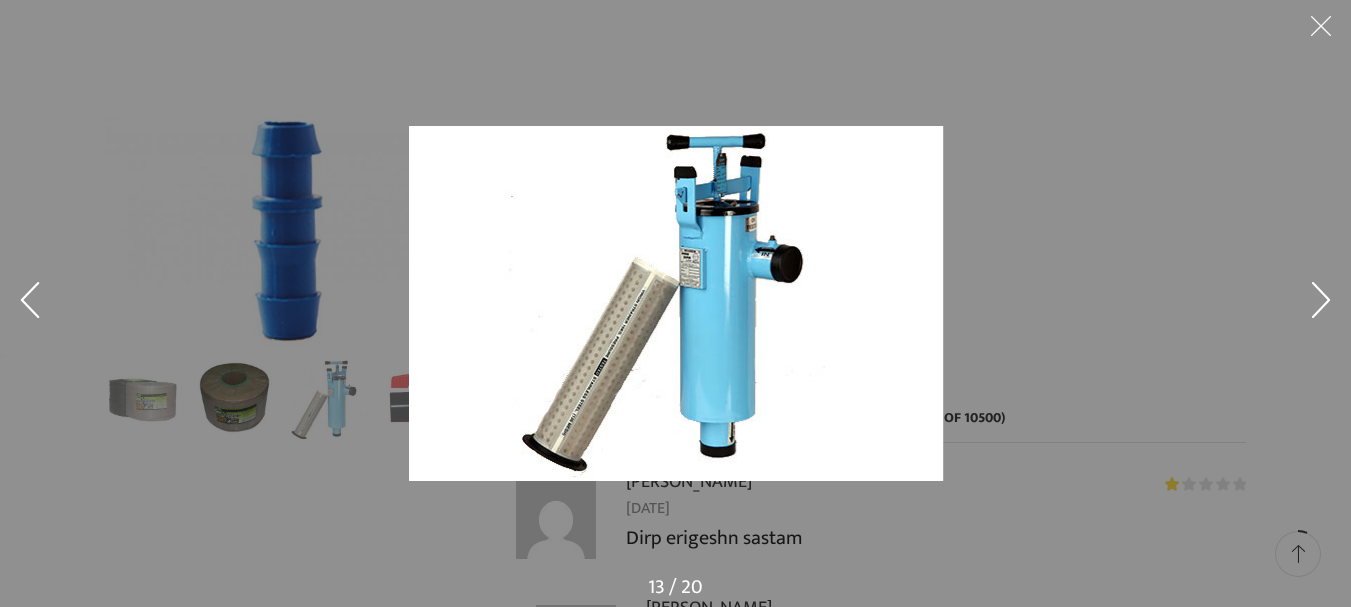 click at bounding box center (1321, 304) 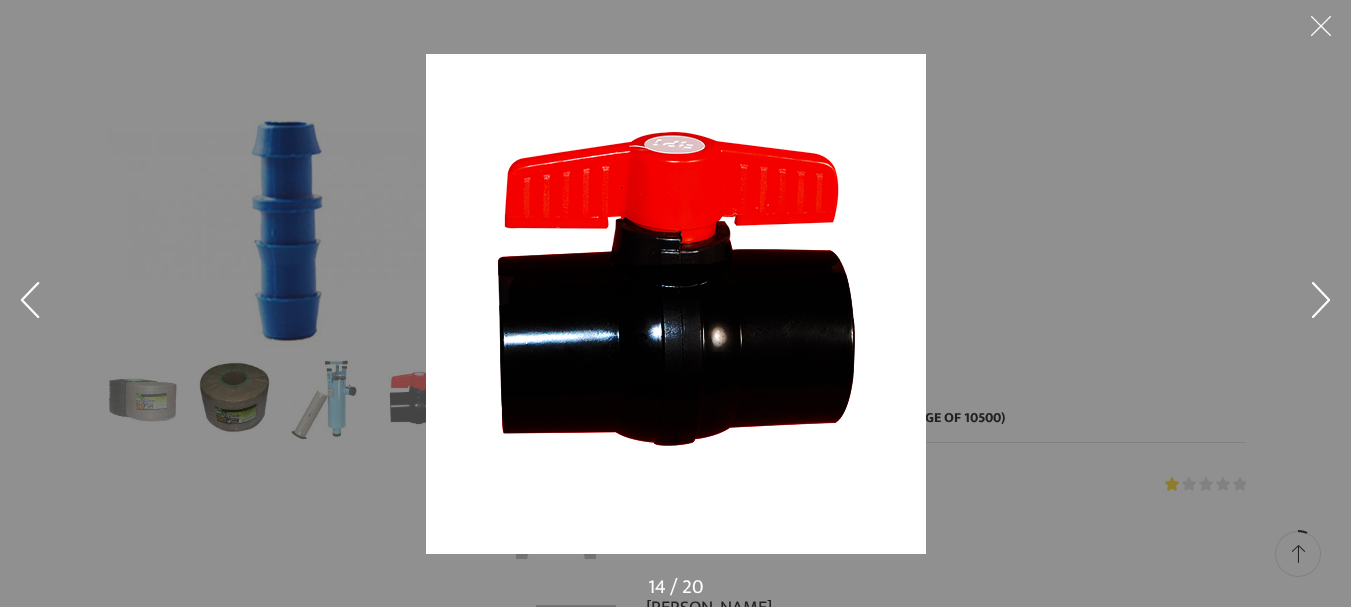 click at bounding box center (1321, 304) 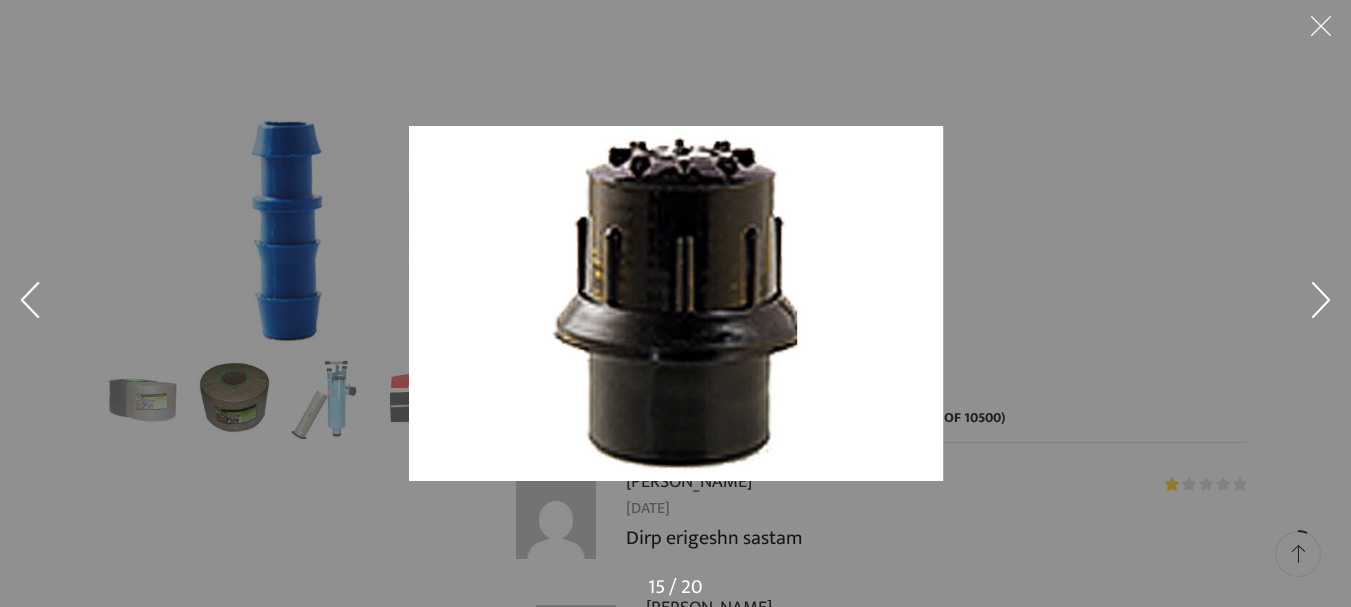click at bounding box center (1321, 304) 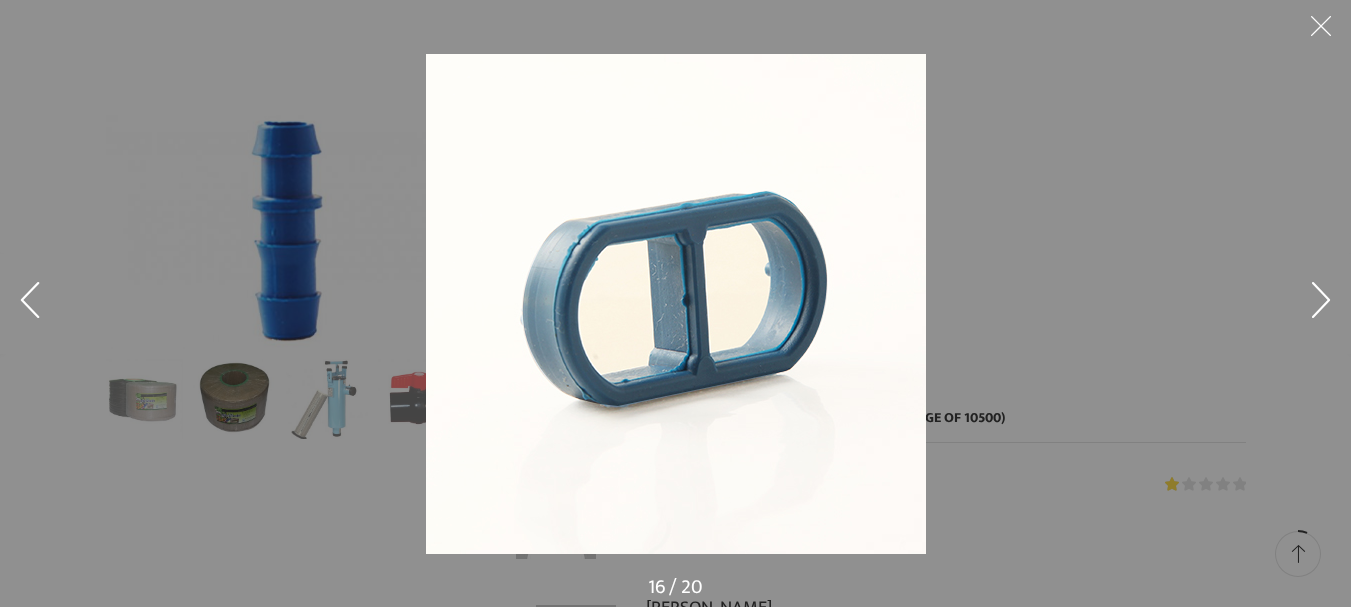 click at bounding box center (1321, 30) 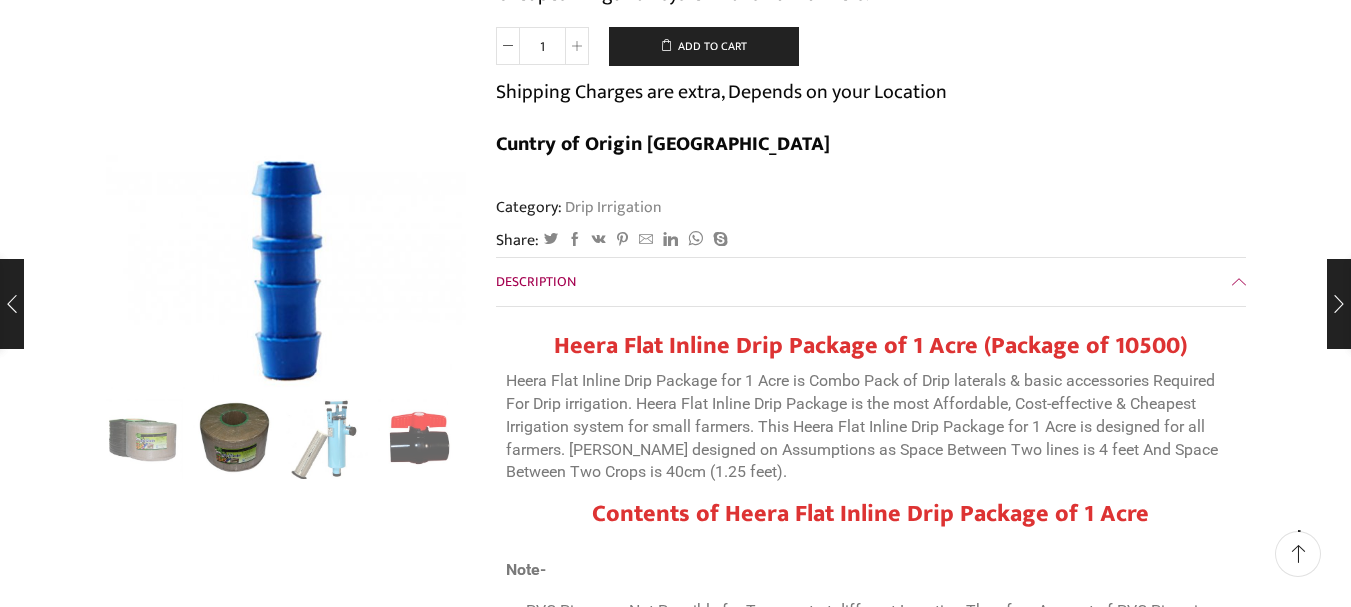 scroll, scrollTop: 0, scrollLeft: 0, axis: both 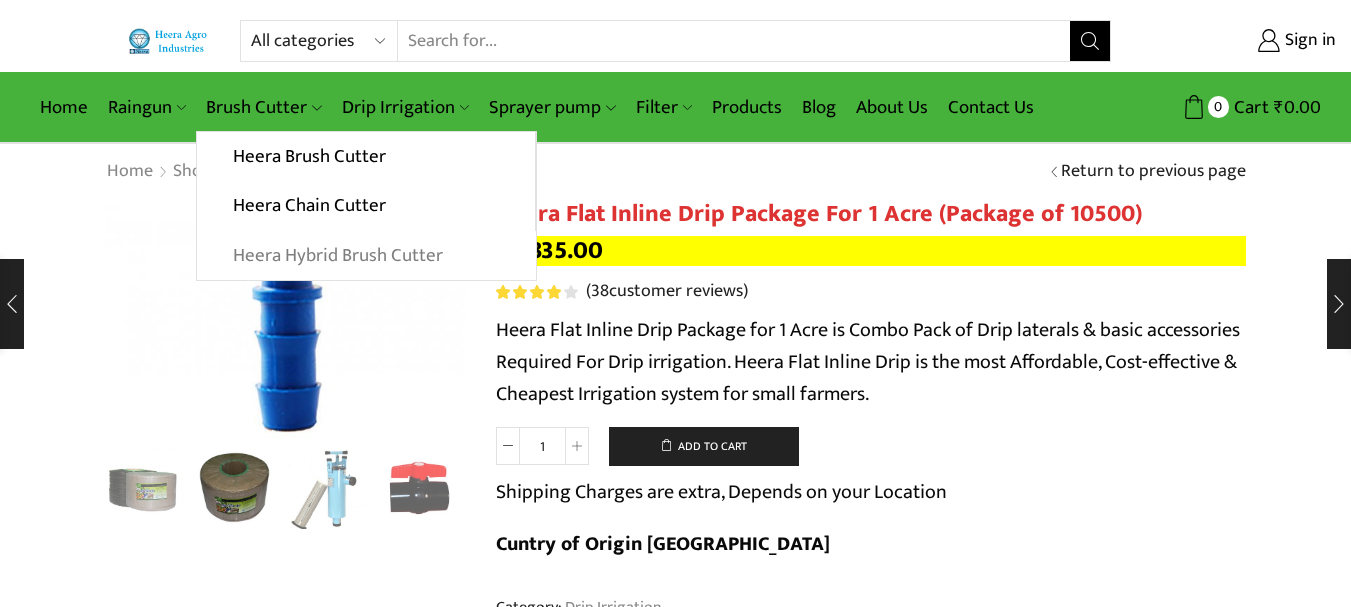 click on "Heera Hybrid Brush Cutter" at bounding box center (366, 256) 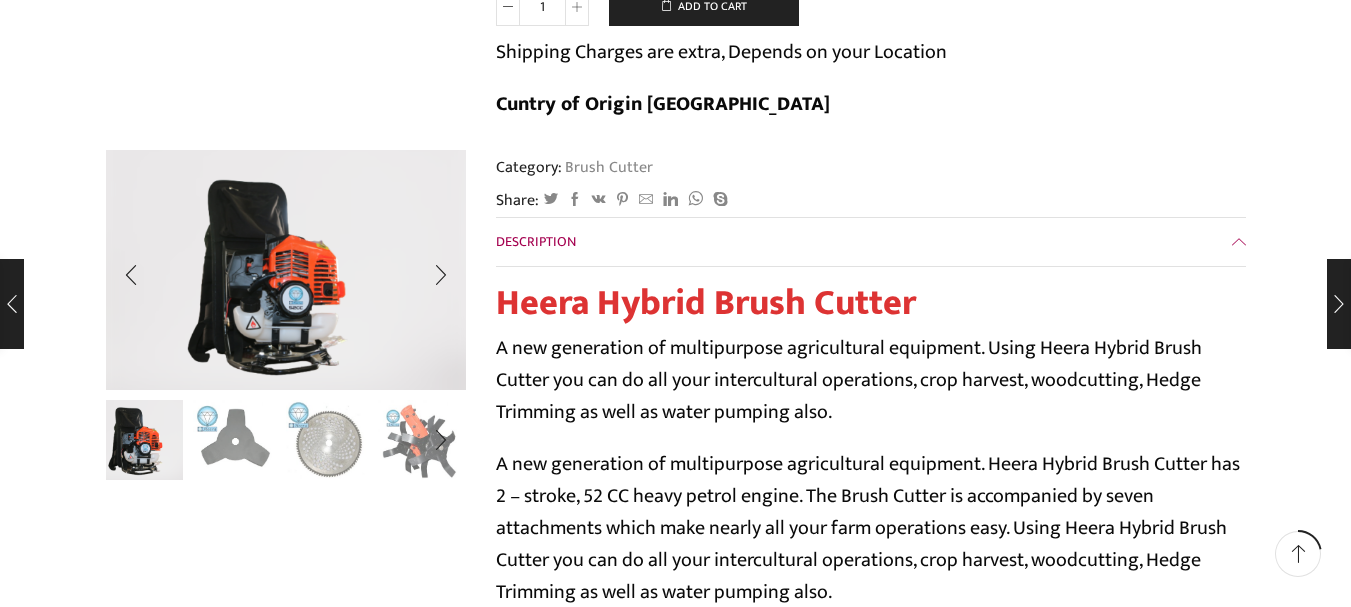 scroll, scrollTop: 700, scrollLeft: 0, axis: vertical 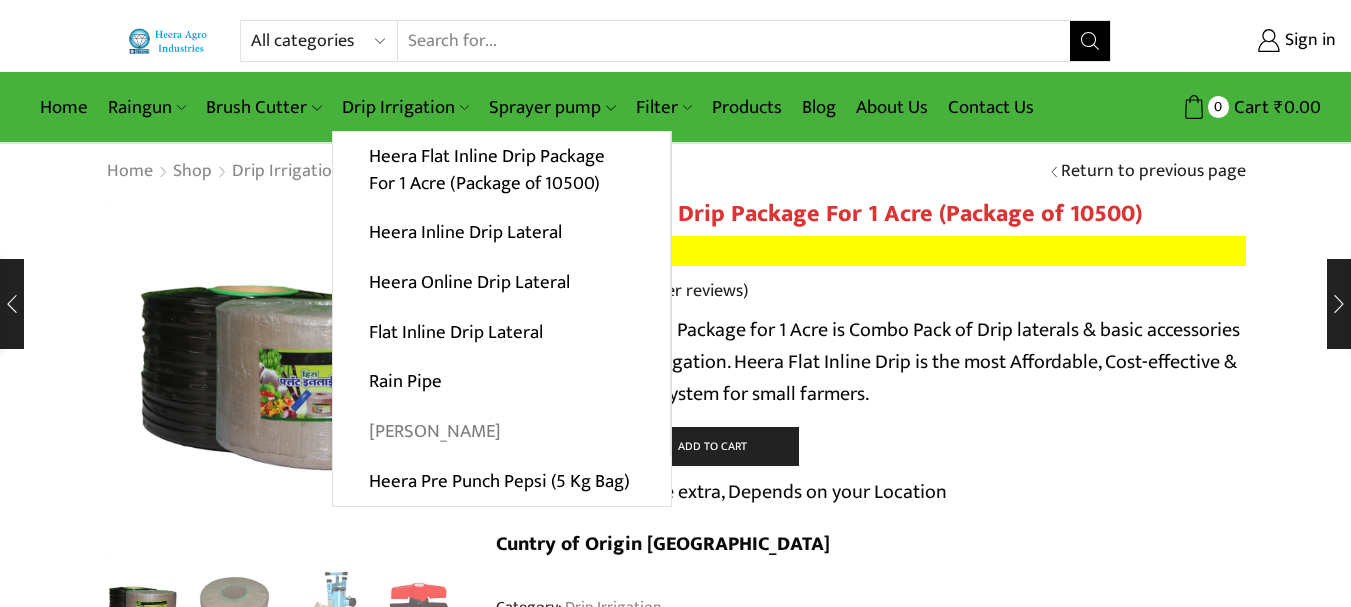 click on "[PERSON_NAME]" at bounding box center [501, 432] 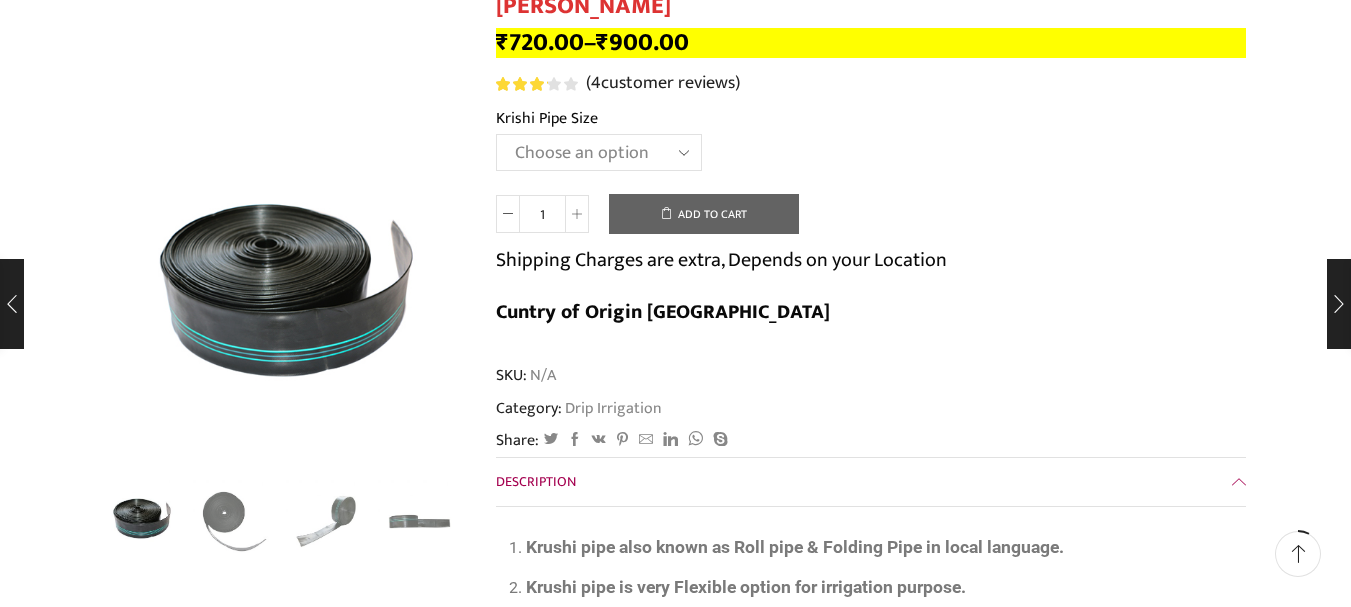 scroll, scrollTop: 100, scrollLeft: 0, axis: vertical 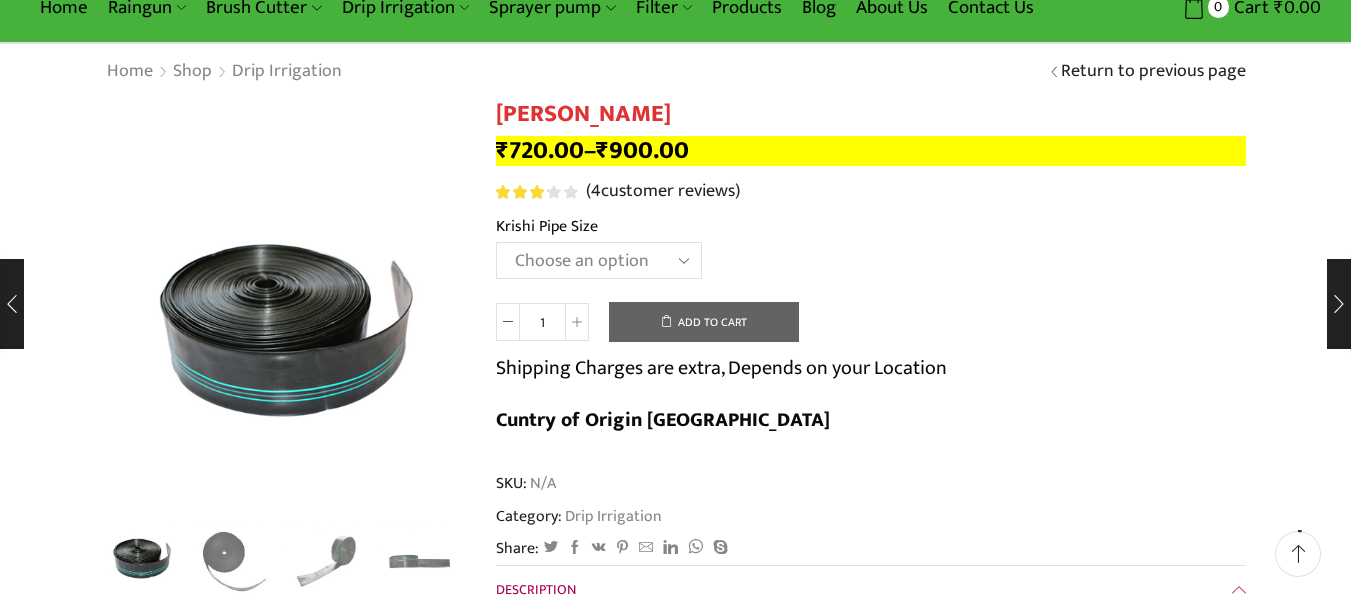 click on "Choose an option 10 Kg - 300'ft 8 Kg - 200'ft" 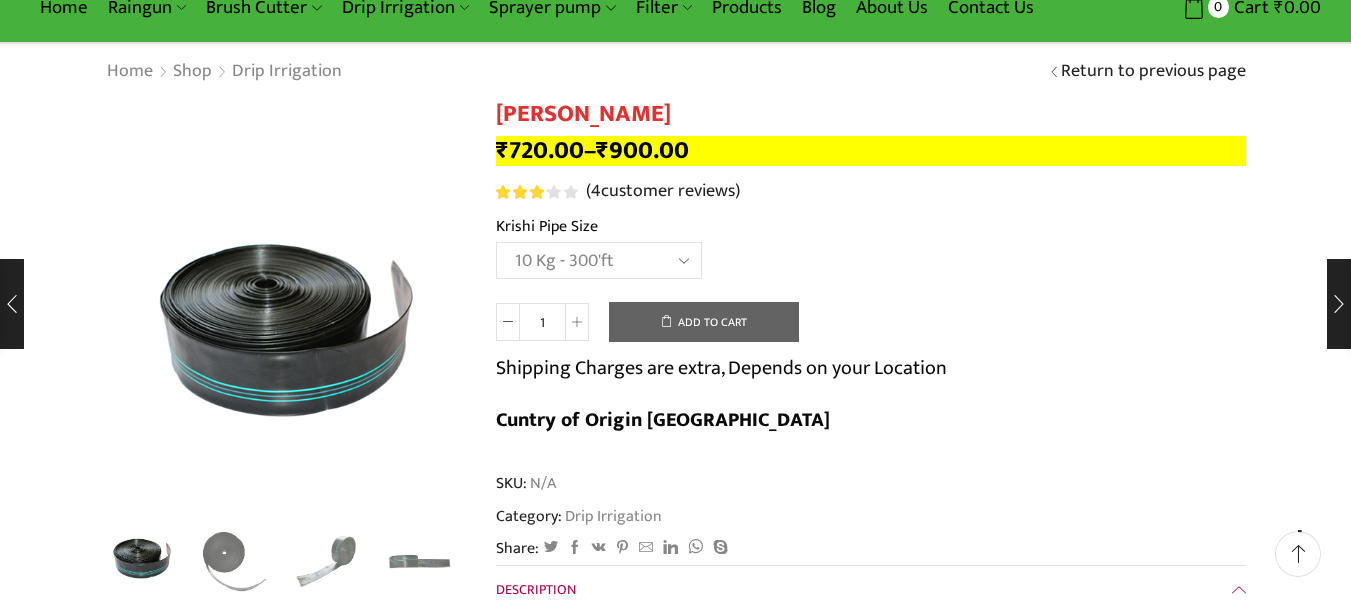 click on "Choose an option 10 Kg - 300'ft 8 Kg - 200'ft" 